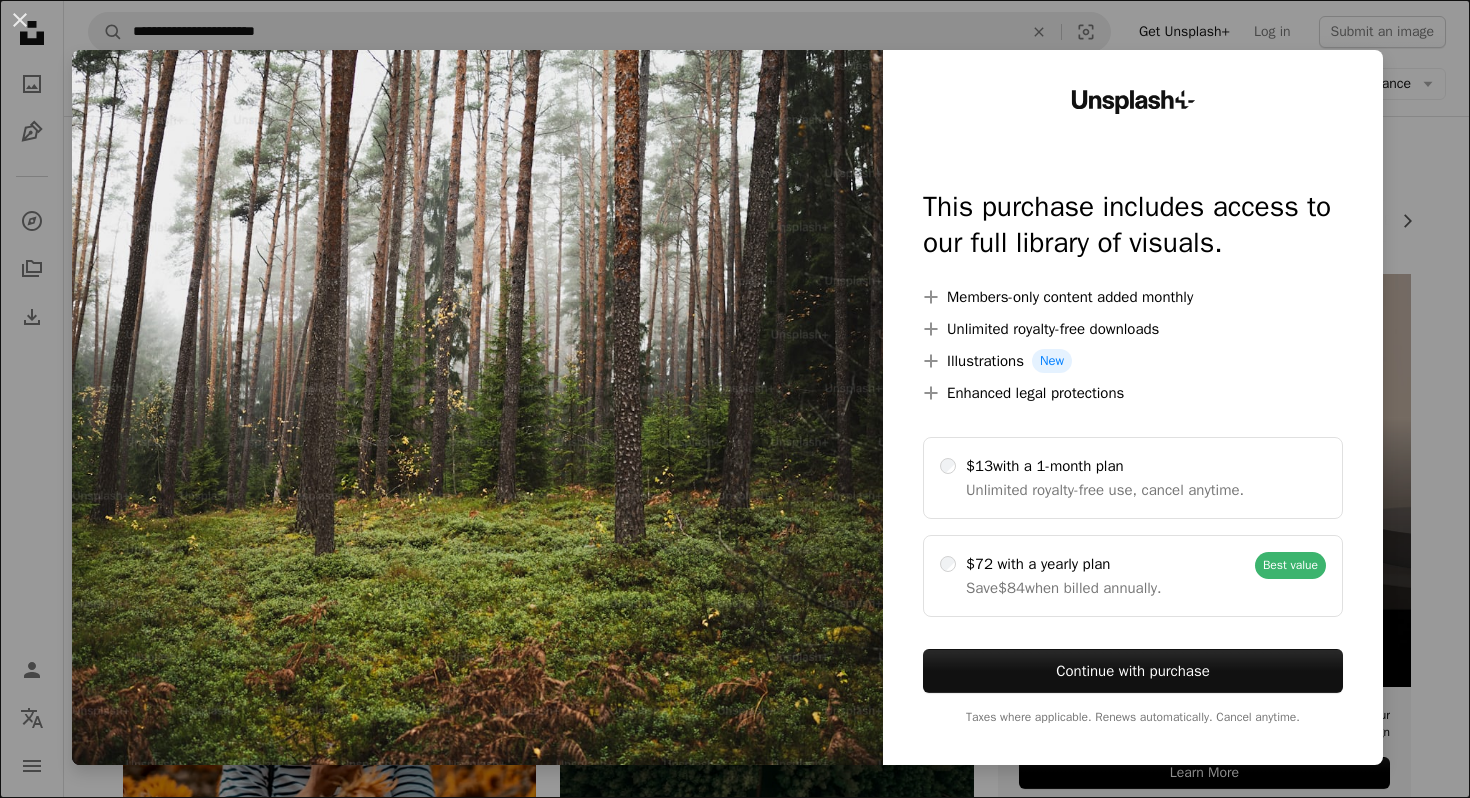 scroll, scrollTop: 1828, scrollLeft: 0, axis: vertical 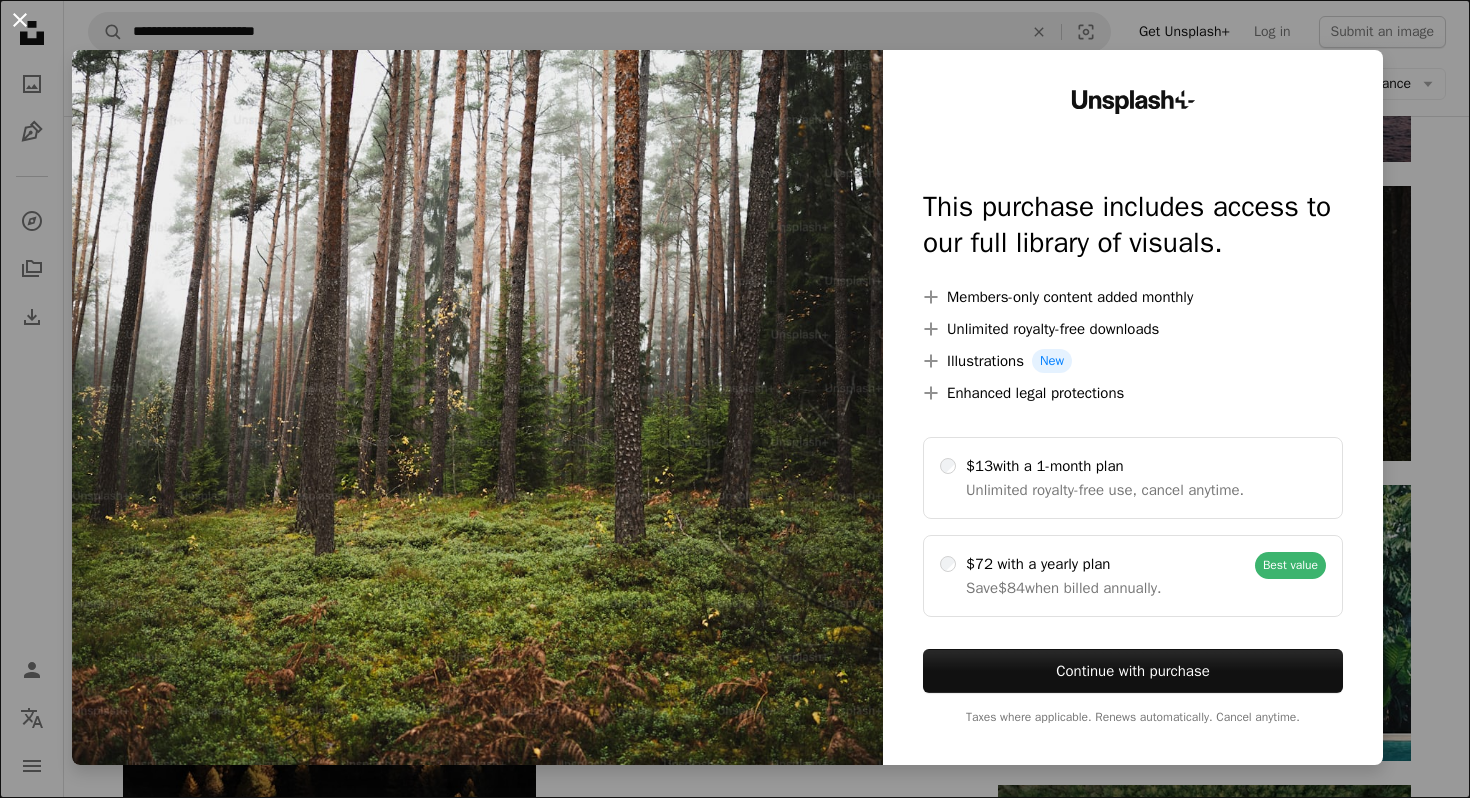 click on "An X shape" at bounding box center (20, 20) 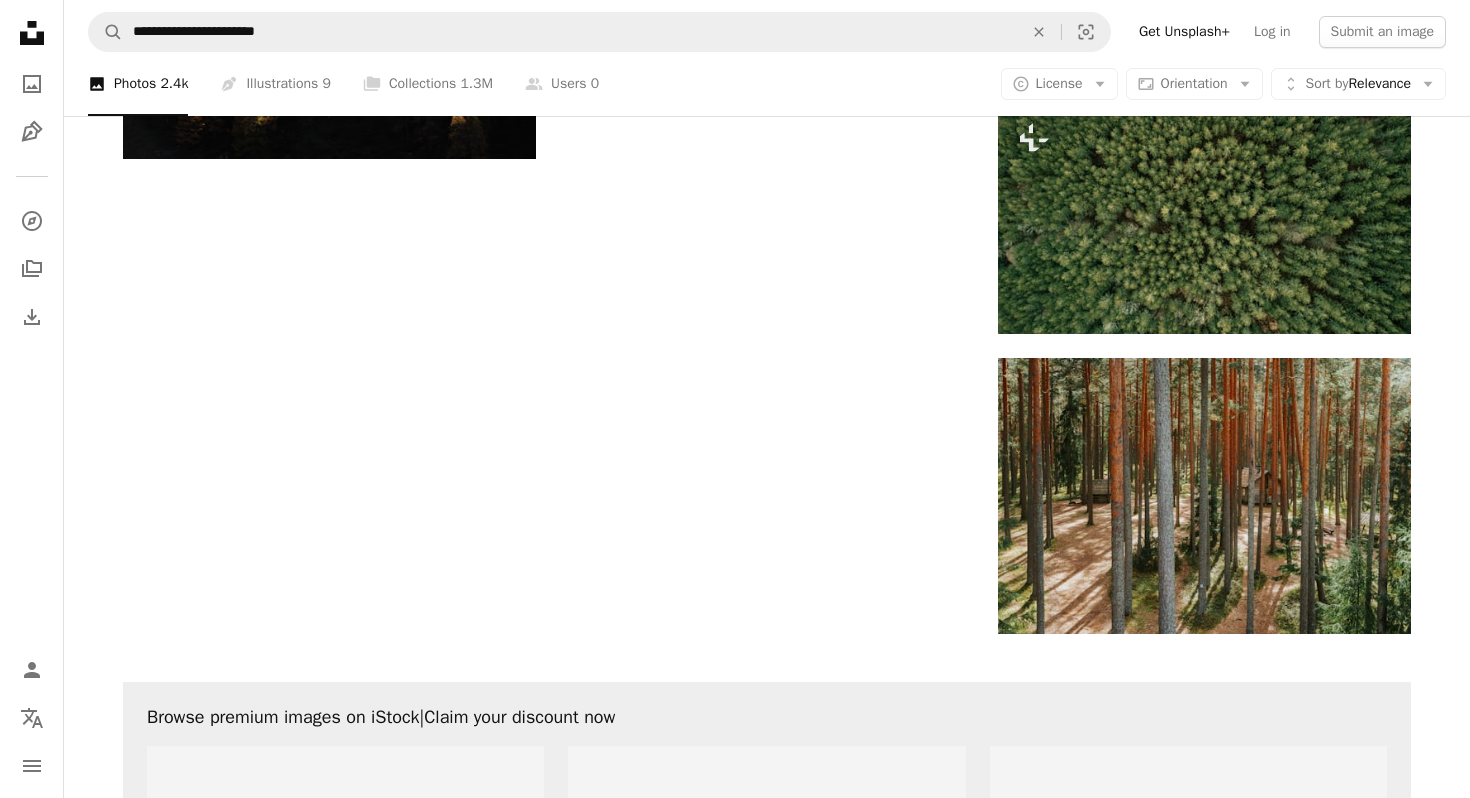 scroll, scrollTop: 2549, scrollLeft: 0, axis: vertical 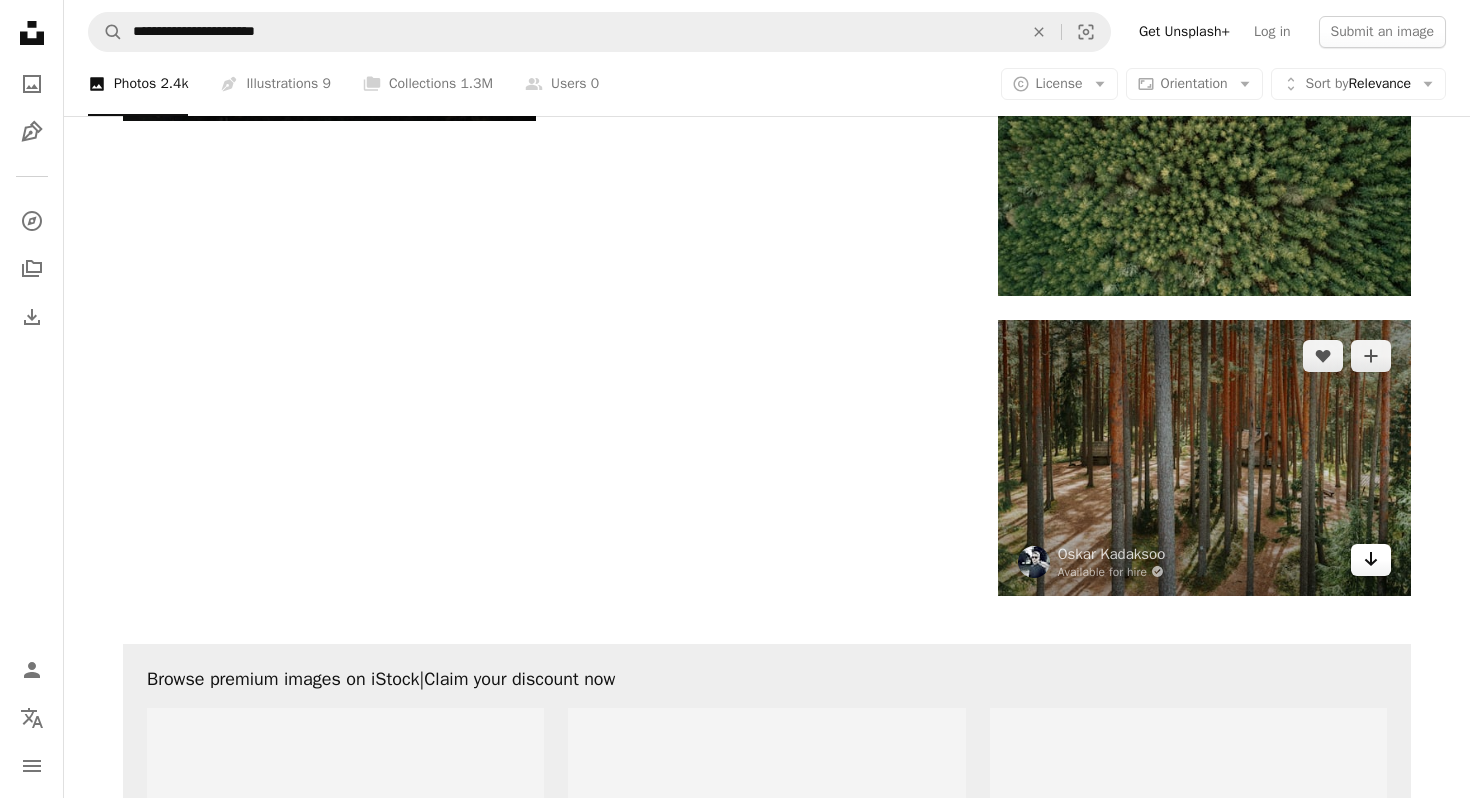 click on "Arrow pointing down" 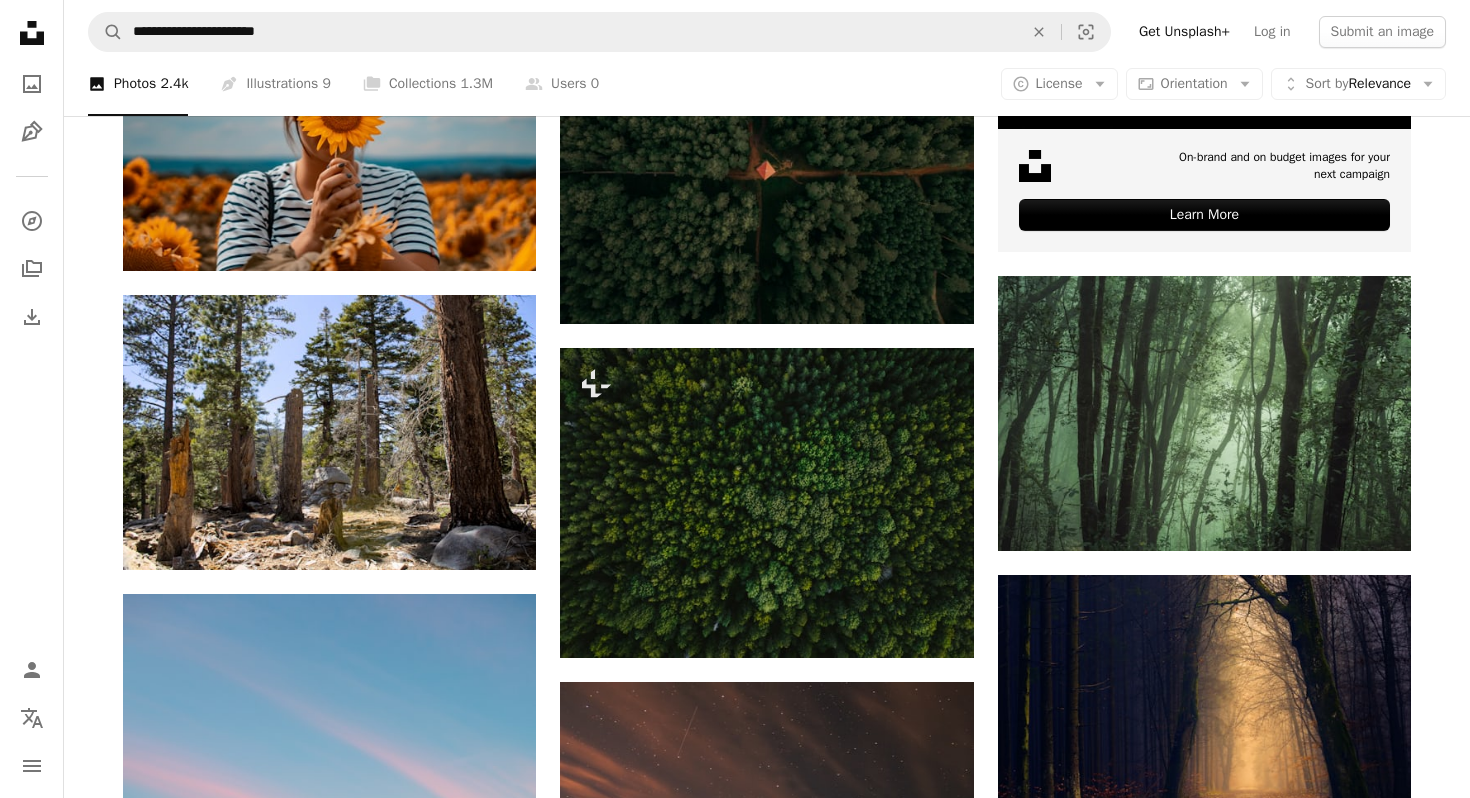 scroll, scrollTop: 0, scrollLeft: 0, axis: both 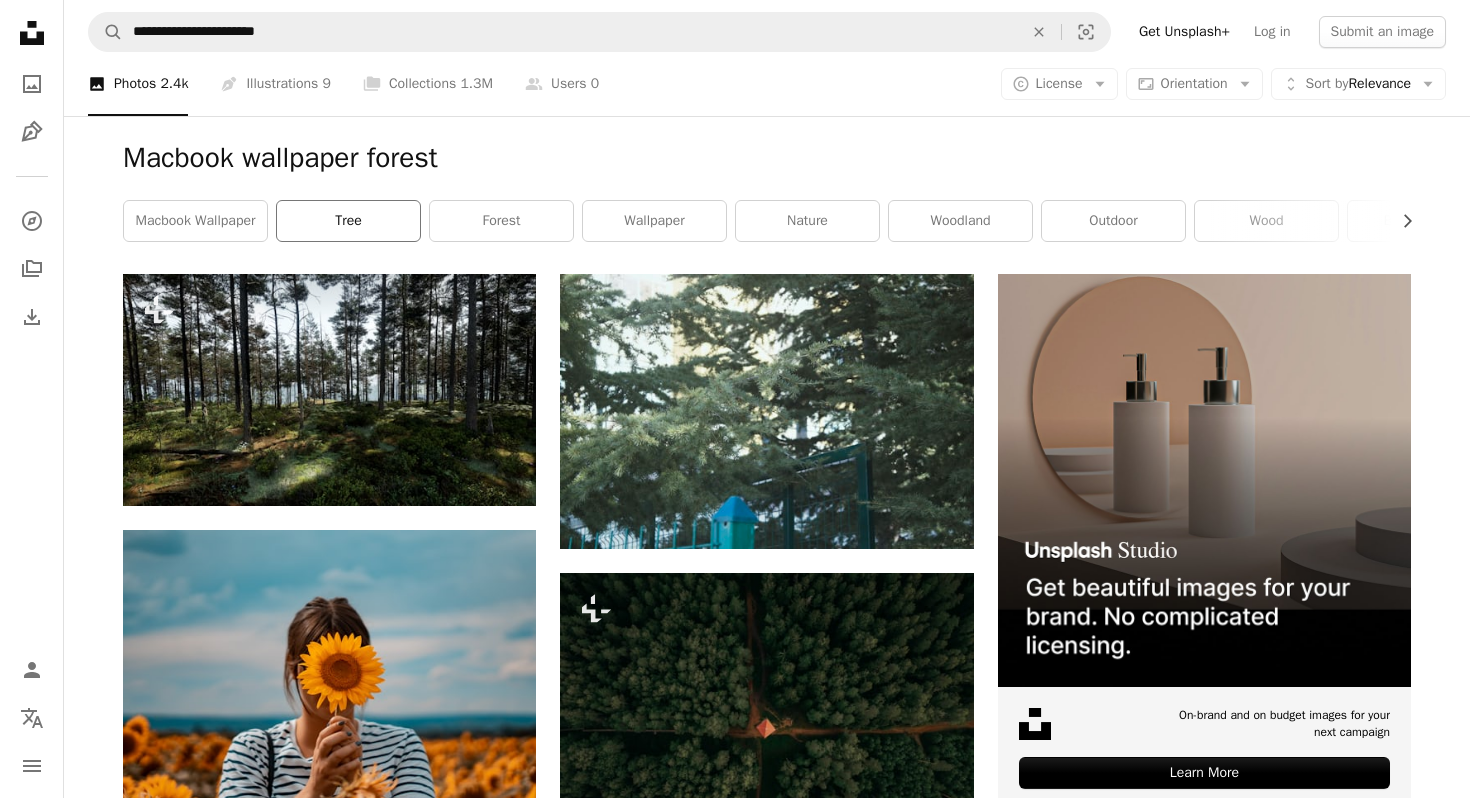 click on "tree" at bounding box center [348, 221] 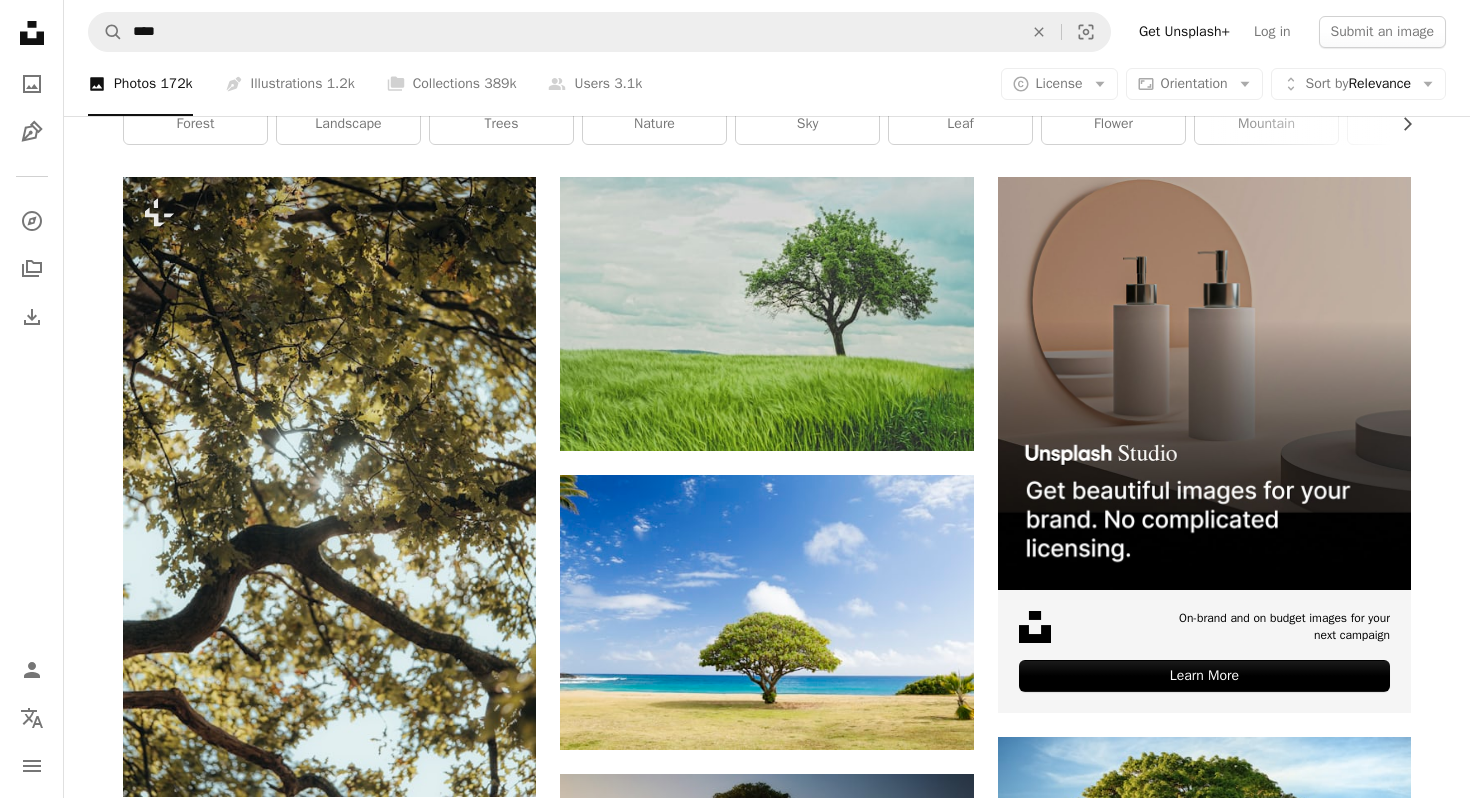 scroll, scrollTop: 0, scrollLeft: 0, axis: both 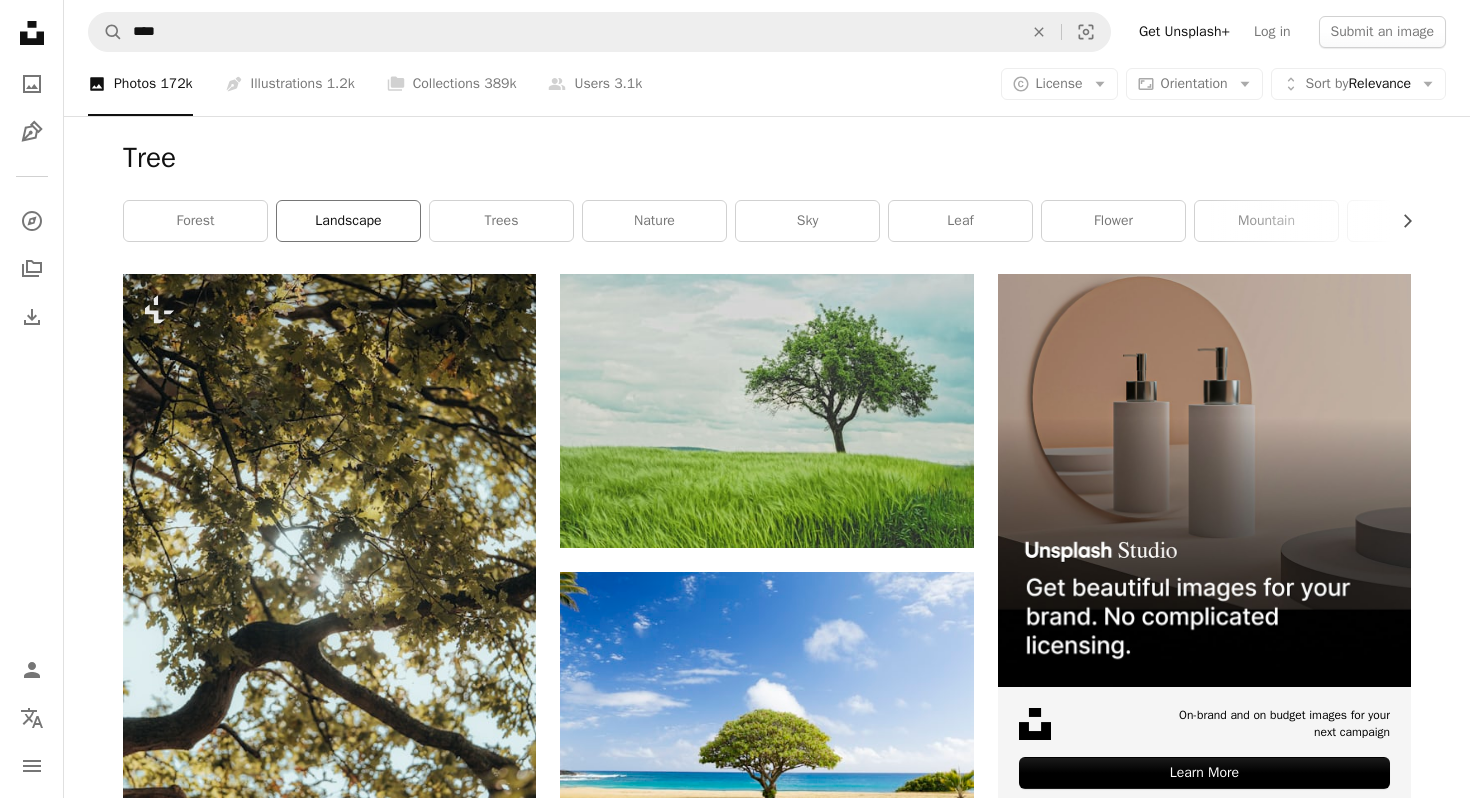click on "landscape" at bounding box center [348, 221] 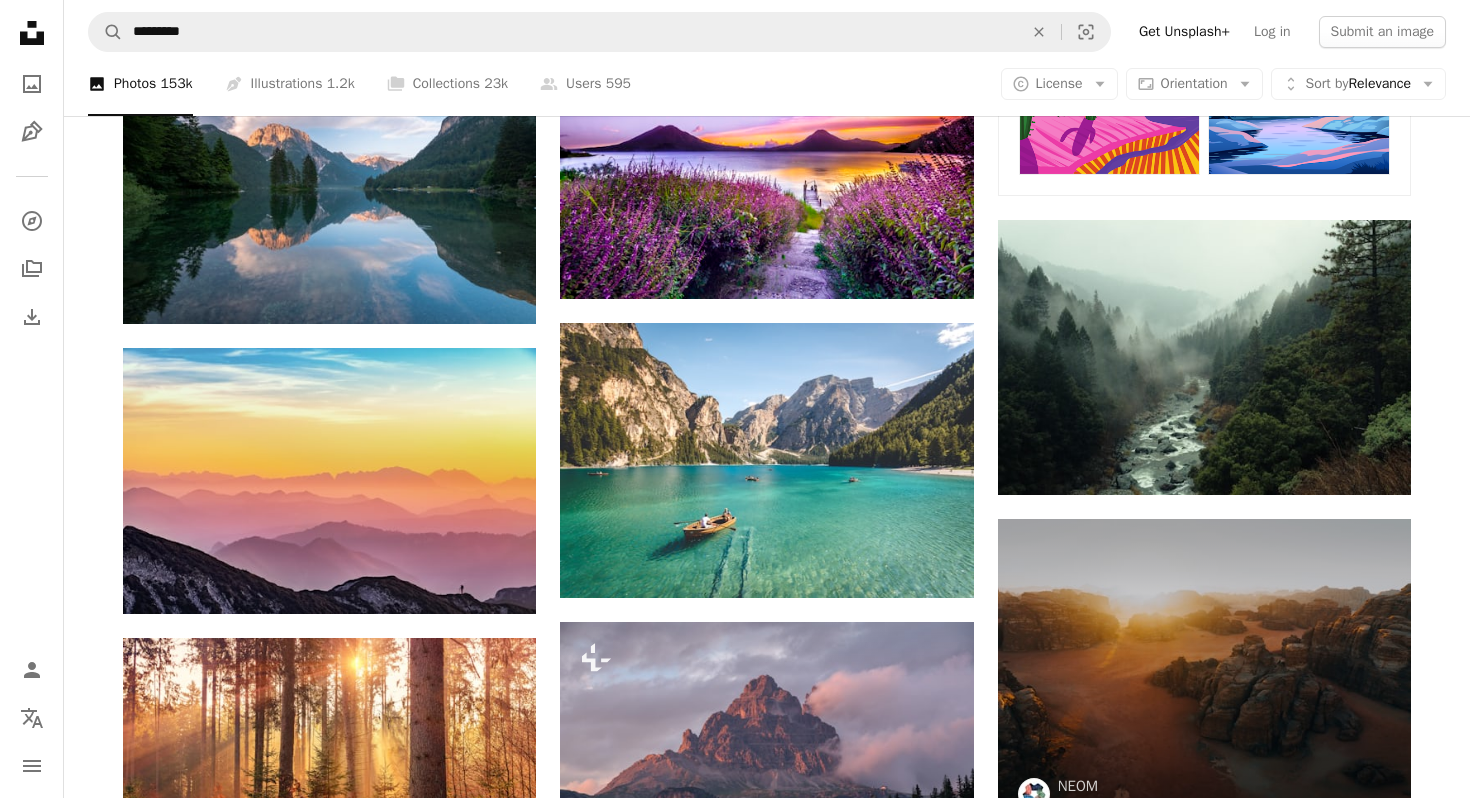 scroll, scrollTop: 851, scrollLeft: 0, axis: vertical 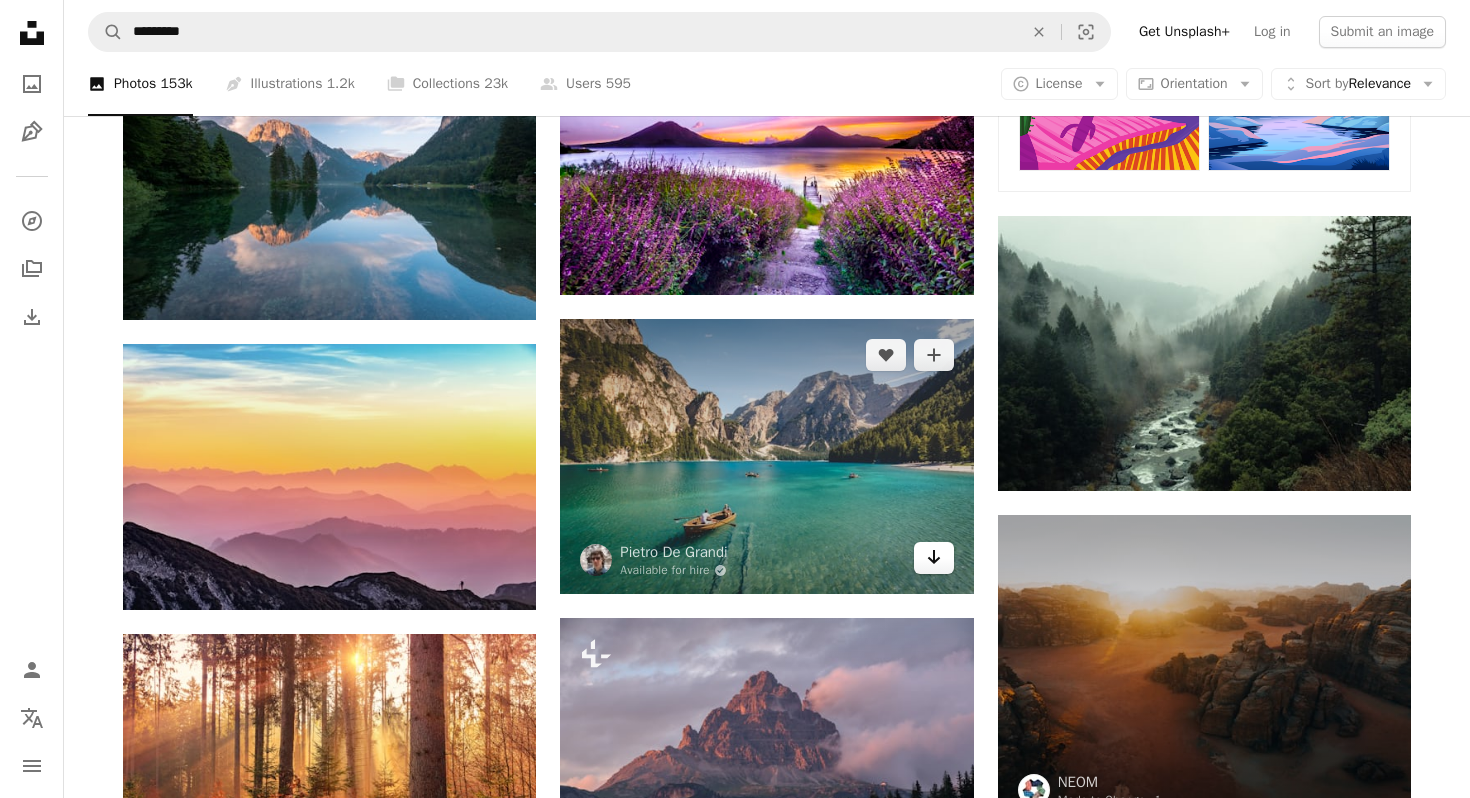 click on "Arrow pointing down" 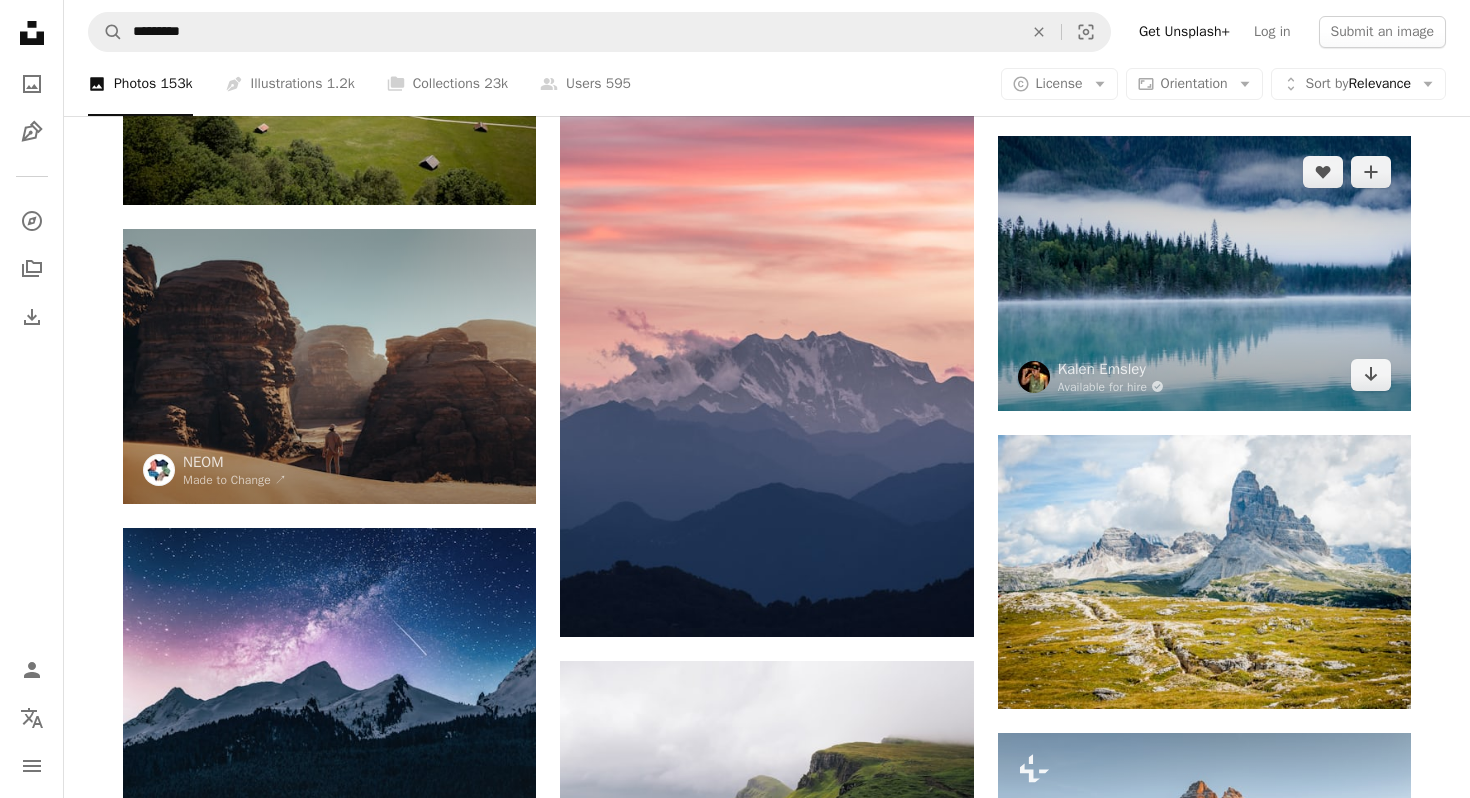scroll, scrollTop: 3577, scrollLeft: 0, axis: vertical 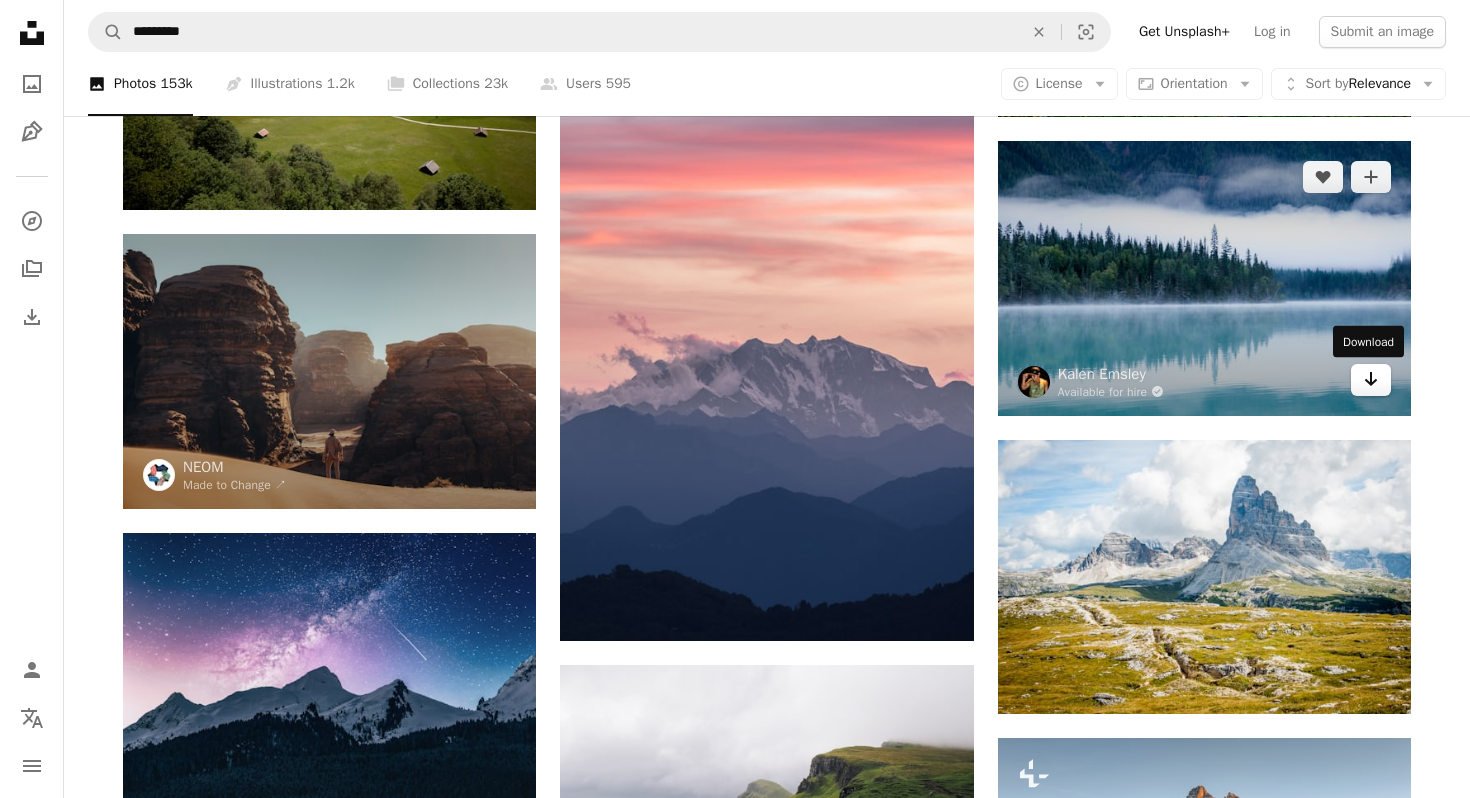 click on "Arrow pointing down" at bounding box center [1371, 380] 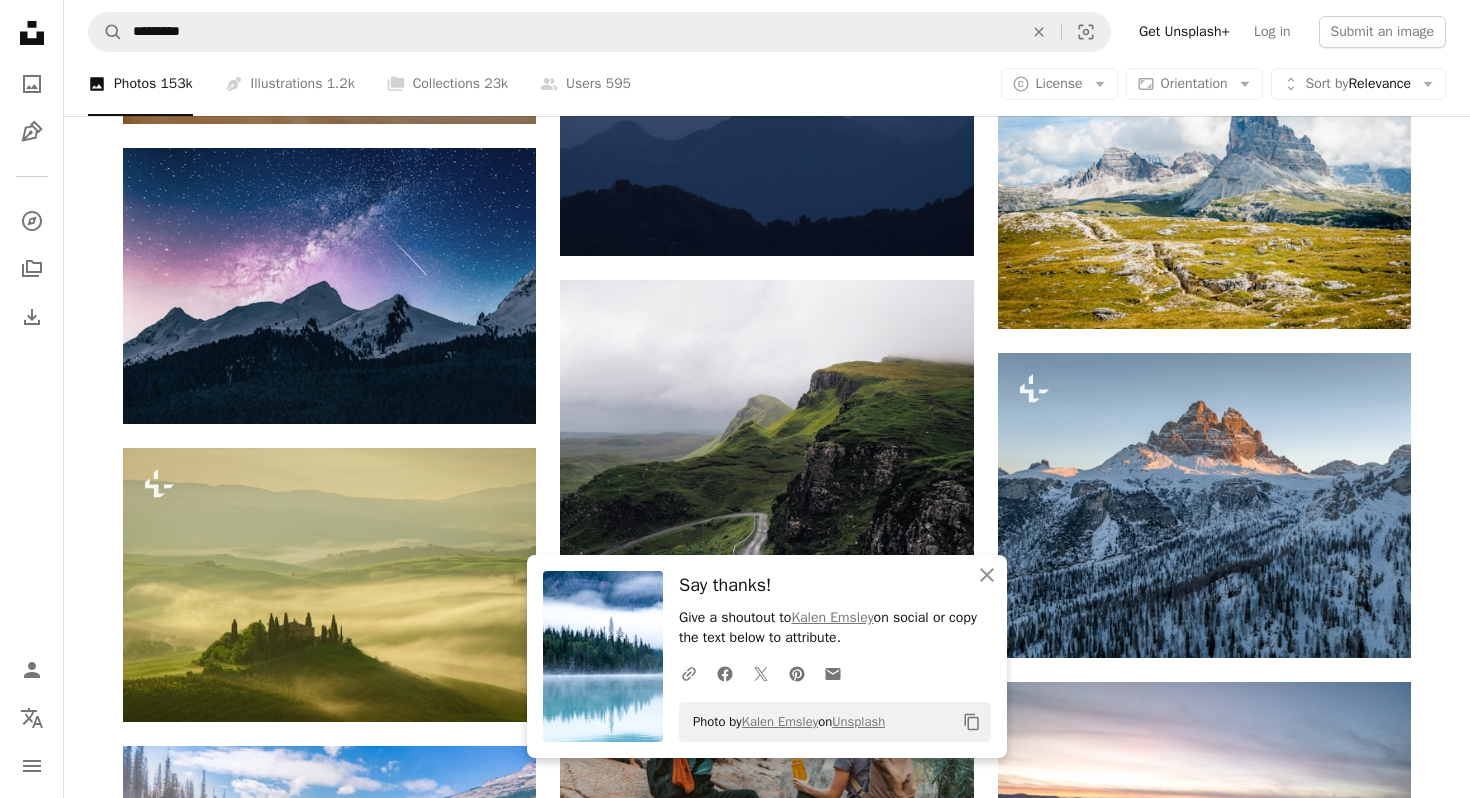scroll, scrollTop: 3965, scrollLeft: 0, axis: vertical 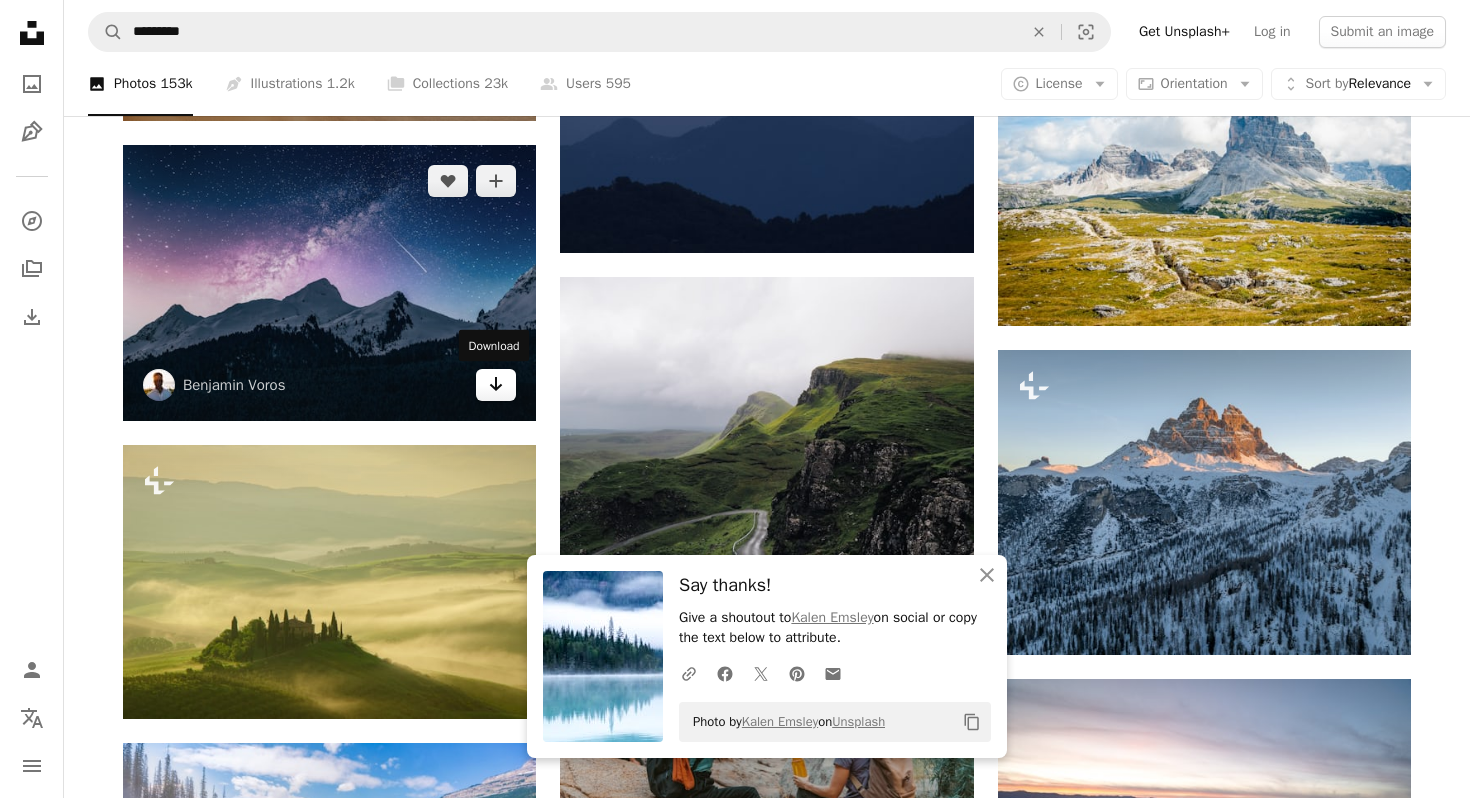 click on "Arrow pointing down" 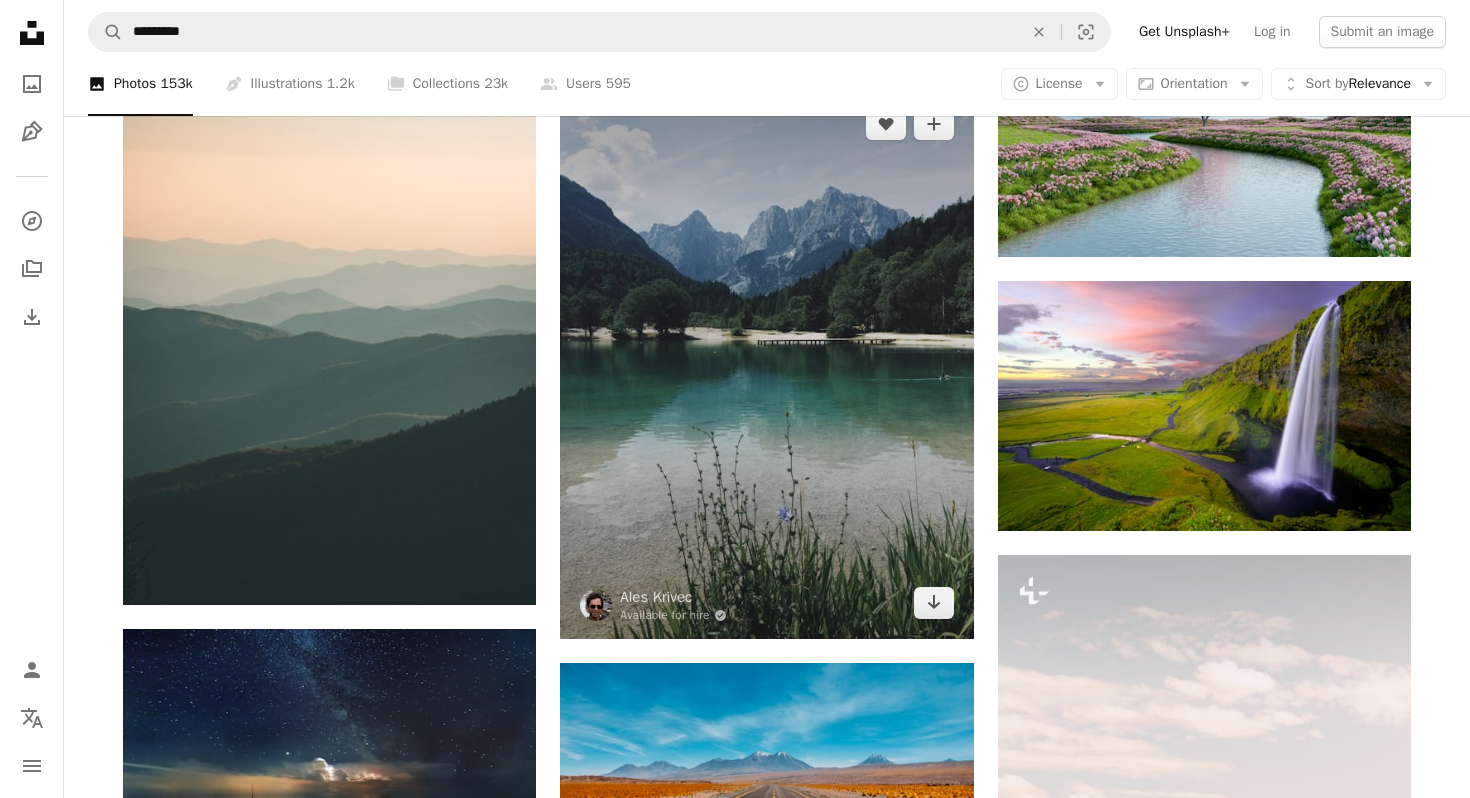 scroll, scrollTop: 8220, scrollLeft: 0, axis: vertical 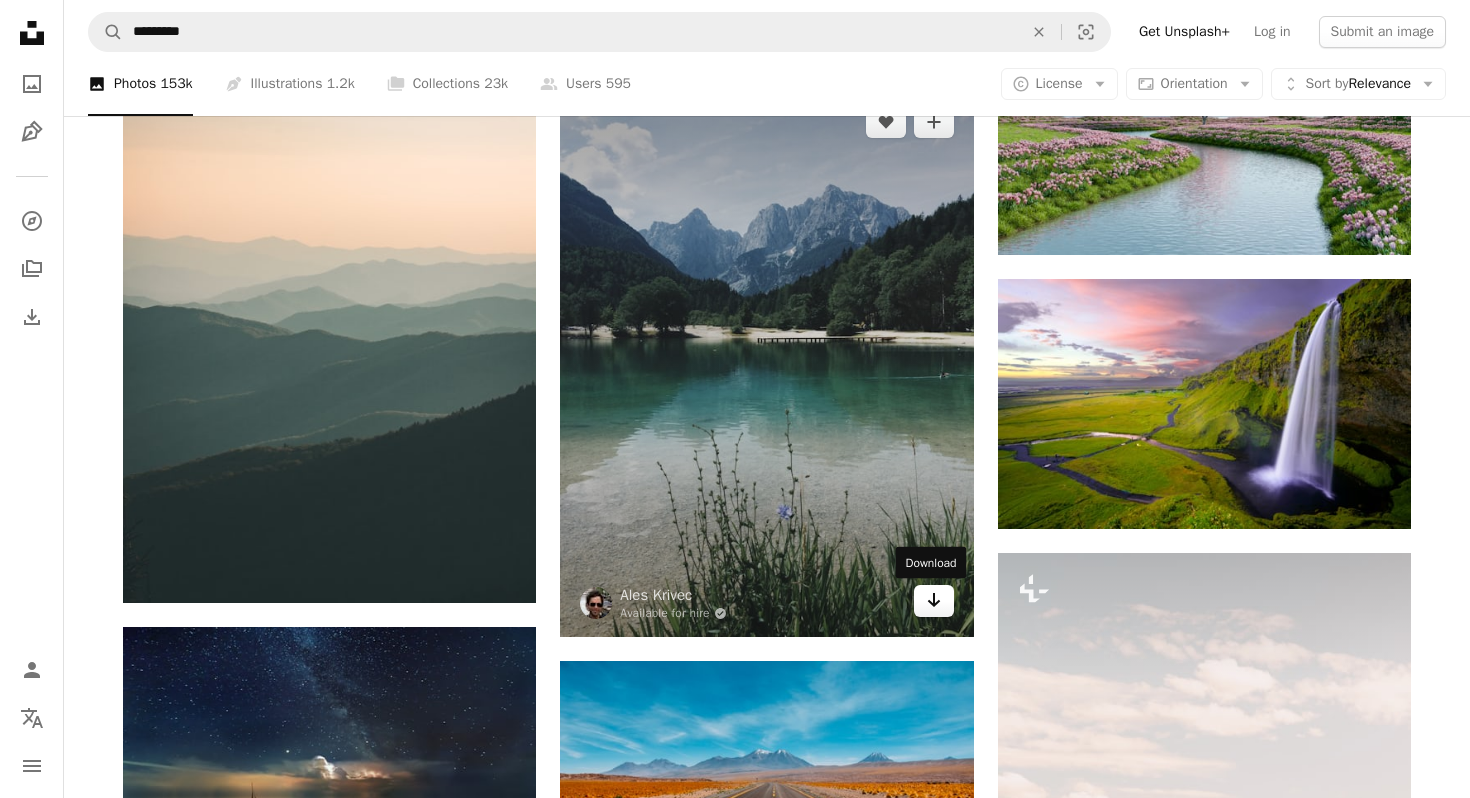 click on "Arrow pointing down" at bounding box center (934, 601) 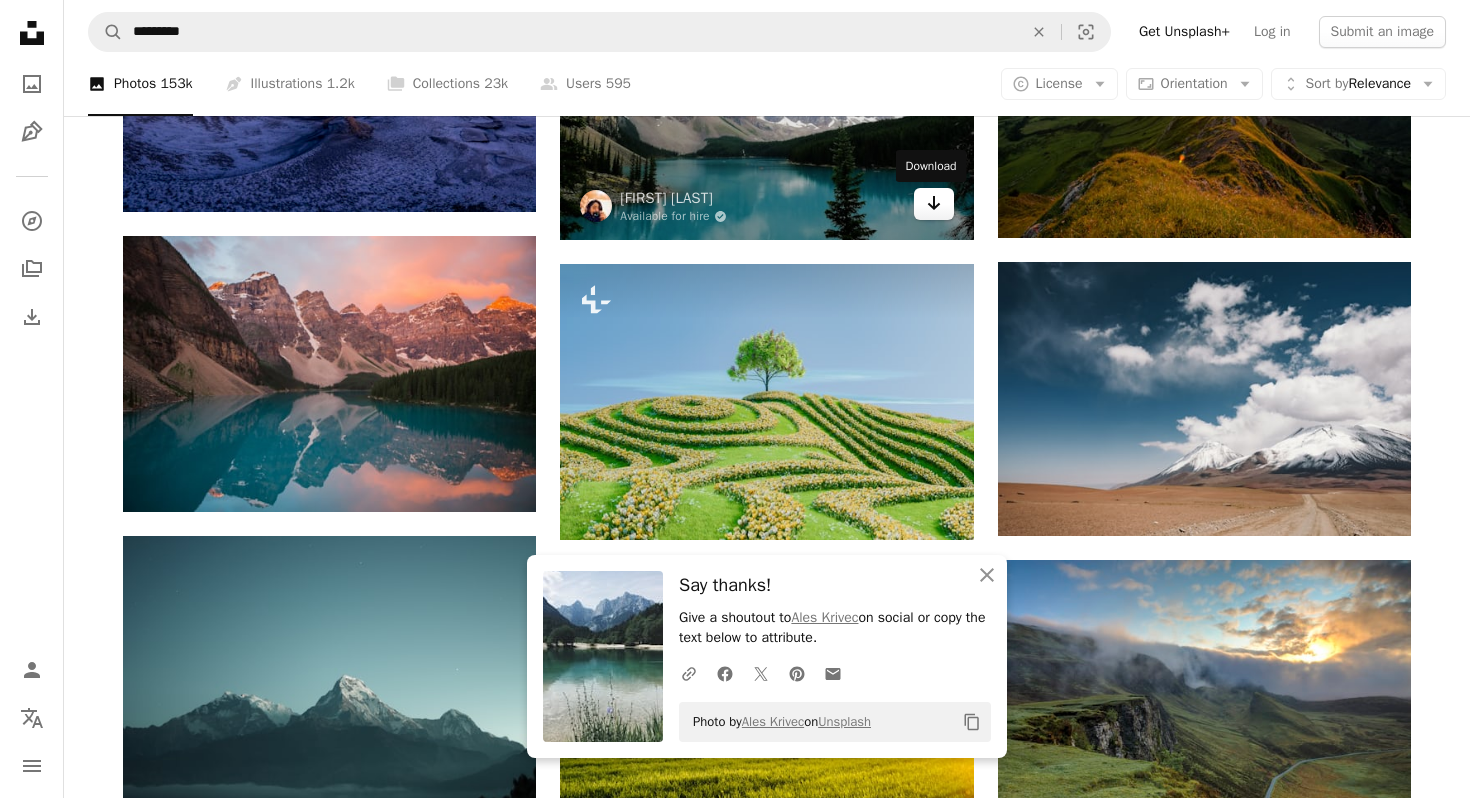 scroll, scrollTop: 9458, scrollLeft: 0, axis: vertical 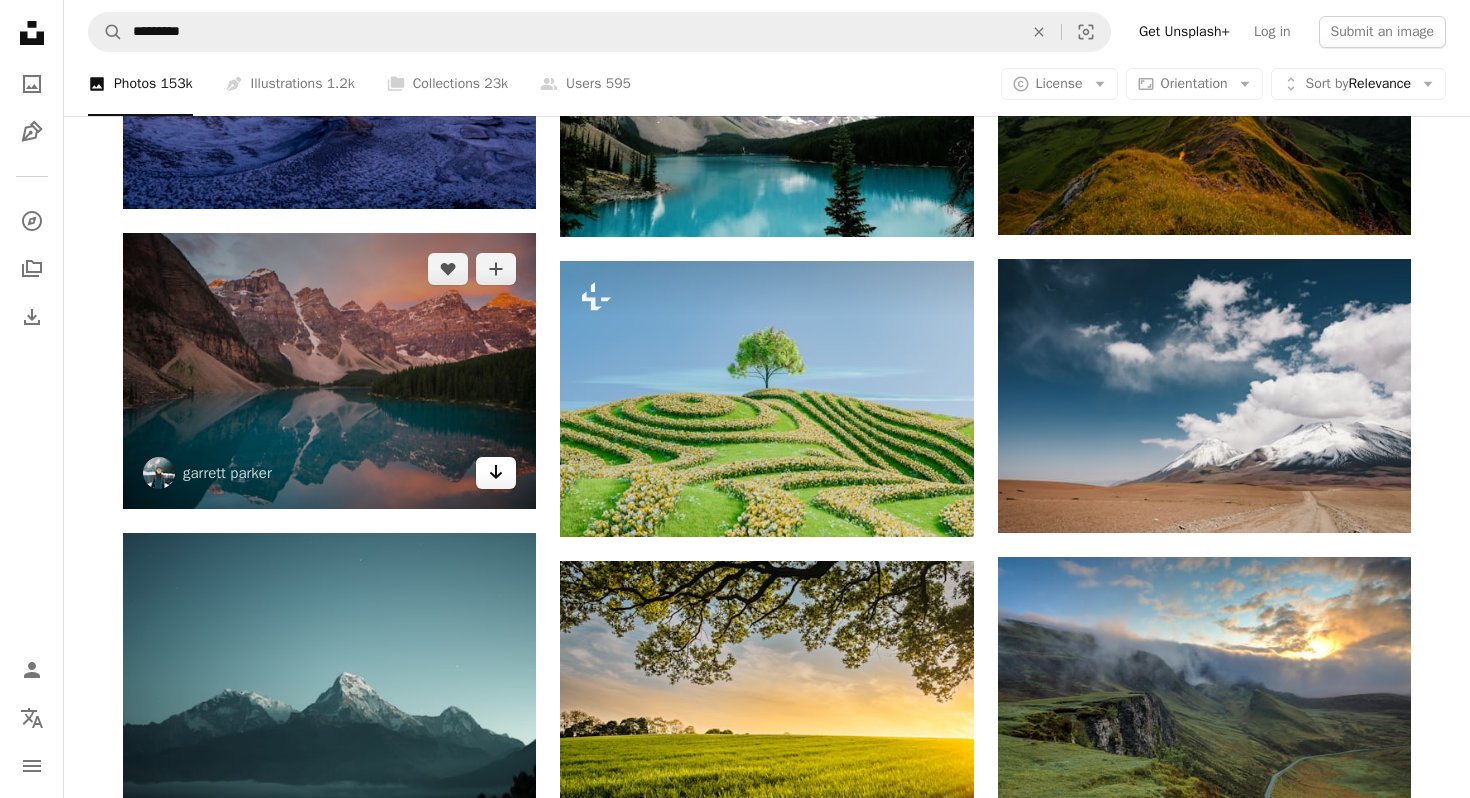 click on "Arrow pointing down" 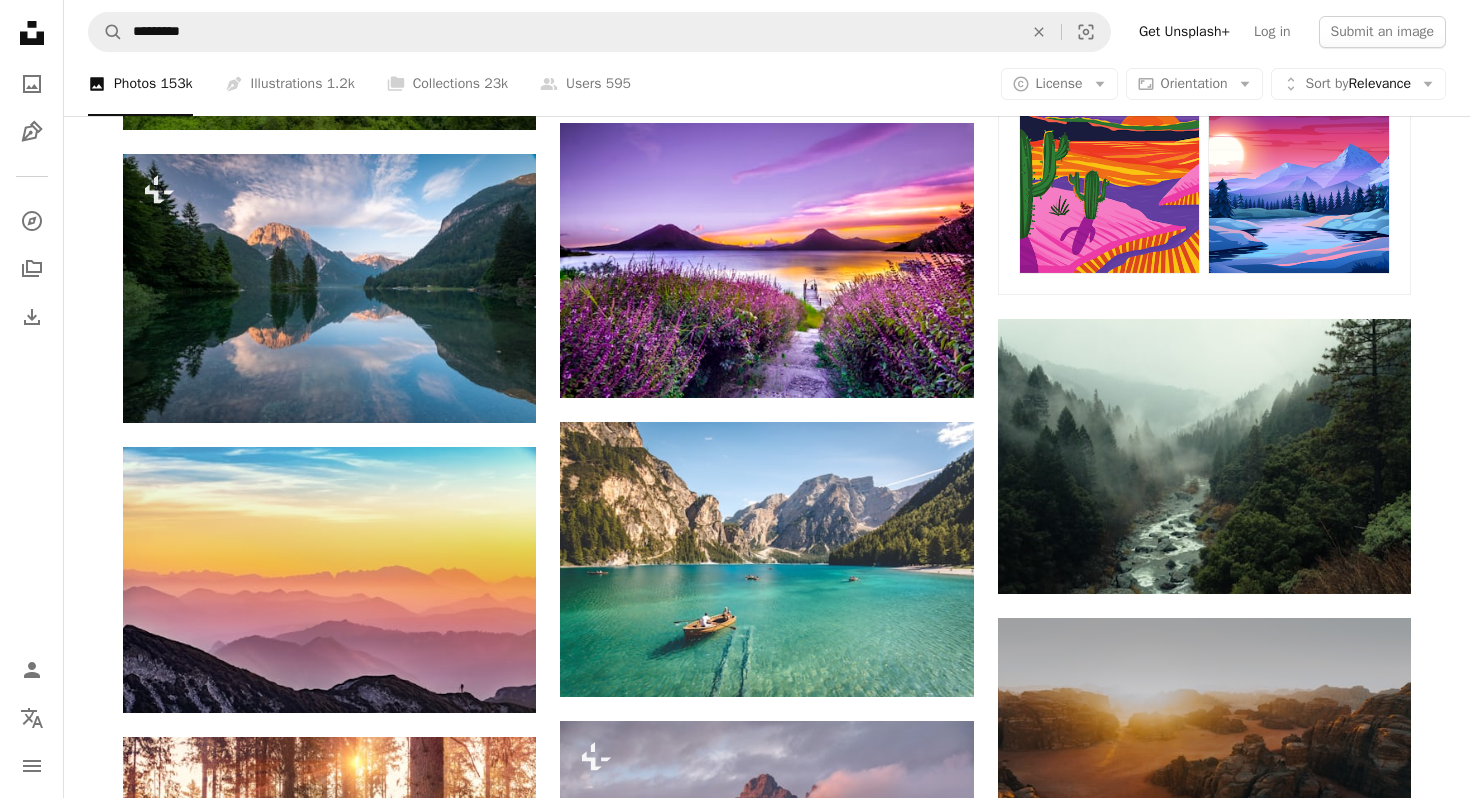 scroll, scrollTop: 0, scrollLeft: 0, axis: both 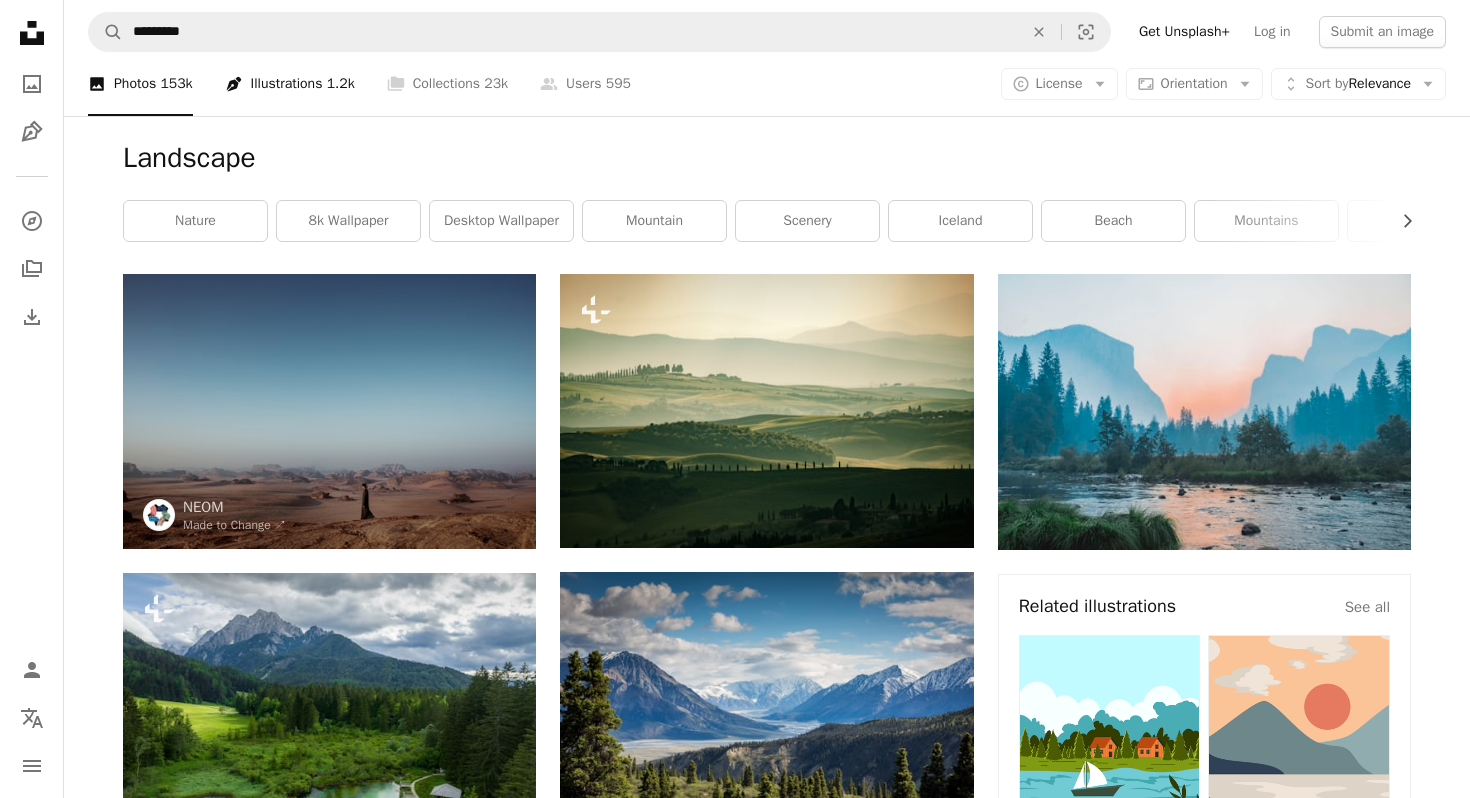 click on "1.2k" at bounding box center (341, 84) 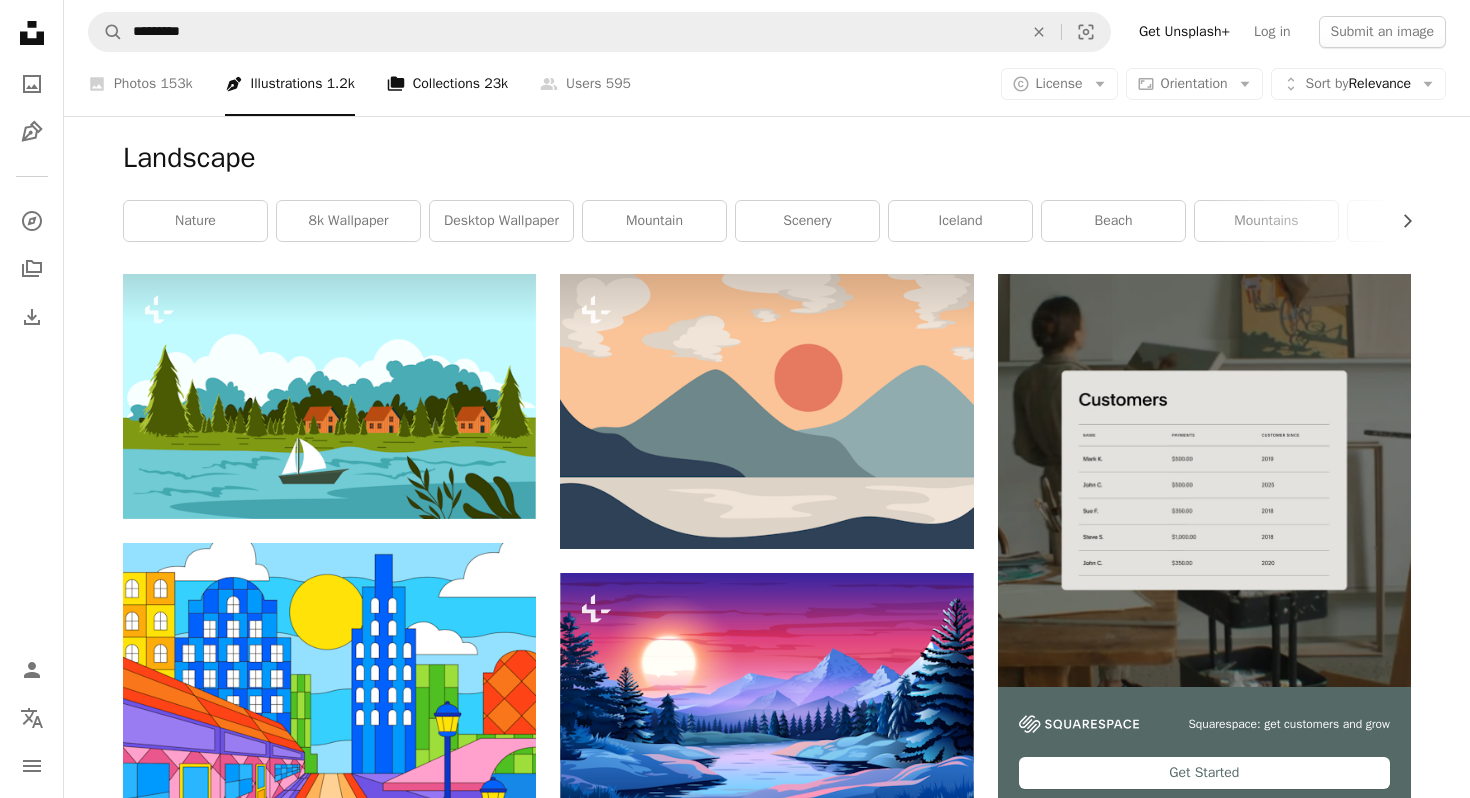 click on "A stack of folders Collections   23k" at bounding box center [447, 84] 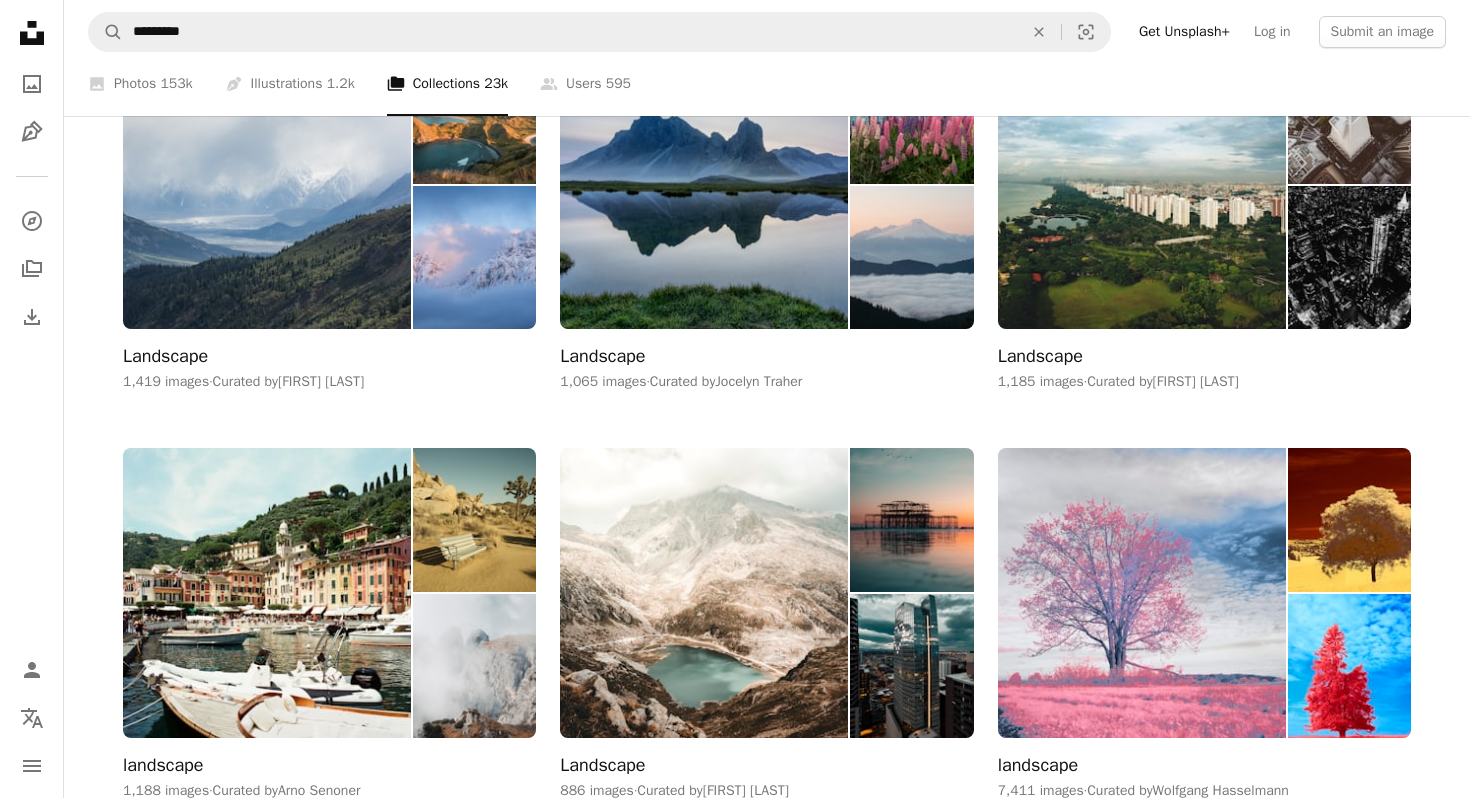 scroll, scrollTop: 0, scrollLeft: 0, axis: both 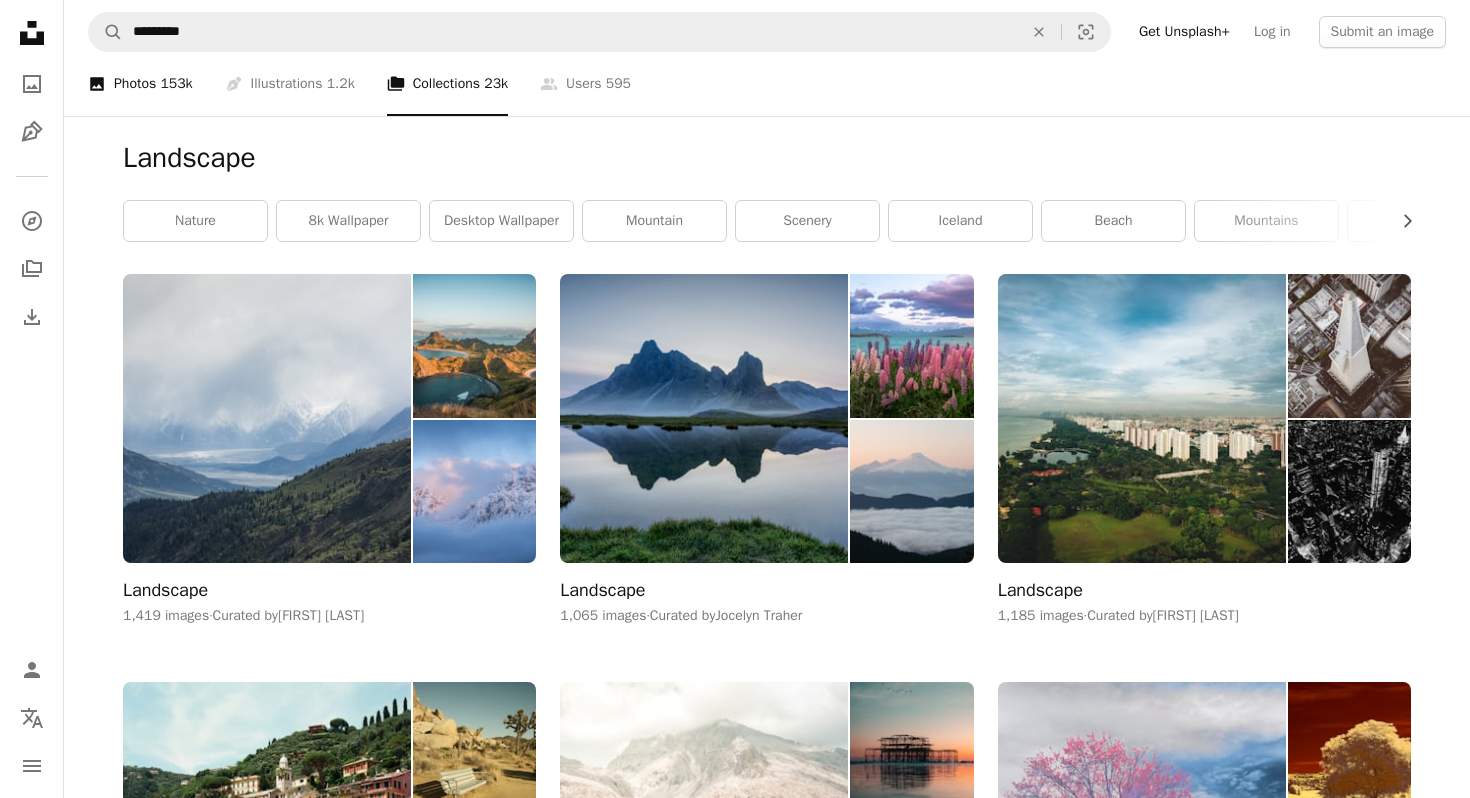 click on "A photo Photos   153k" at bounding box center (140, 84) 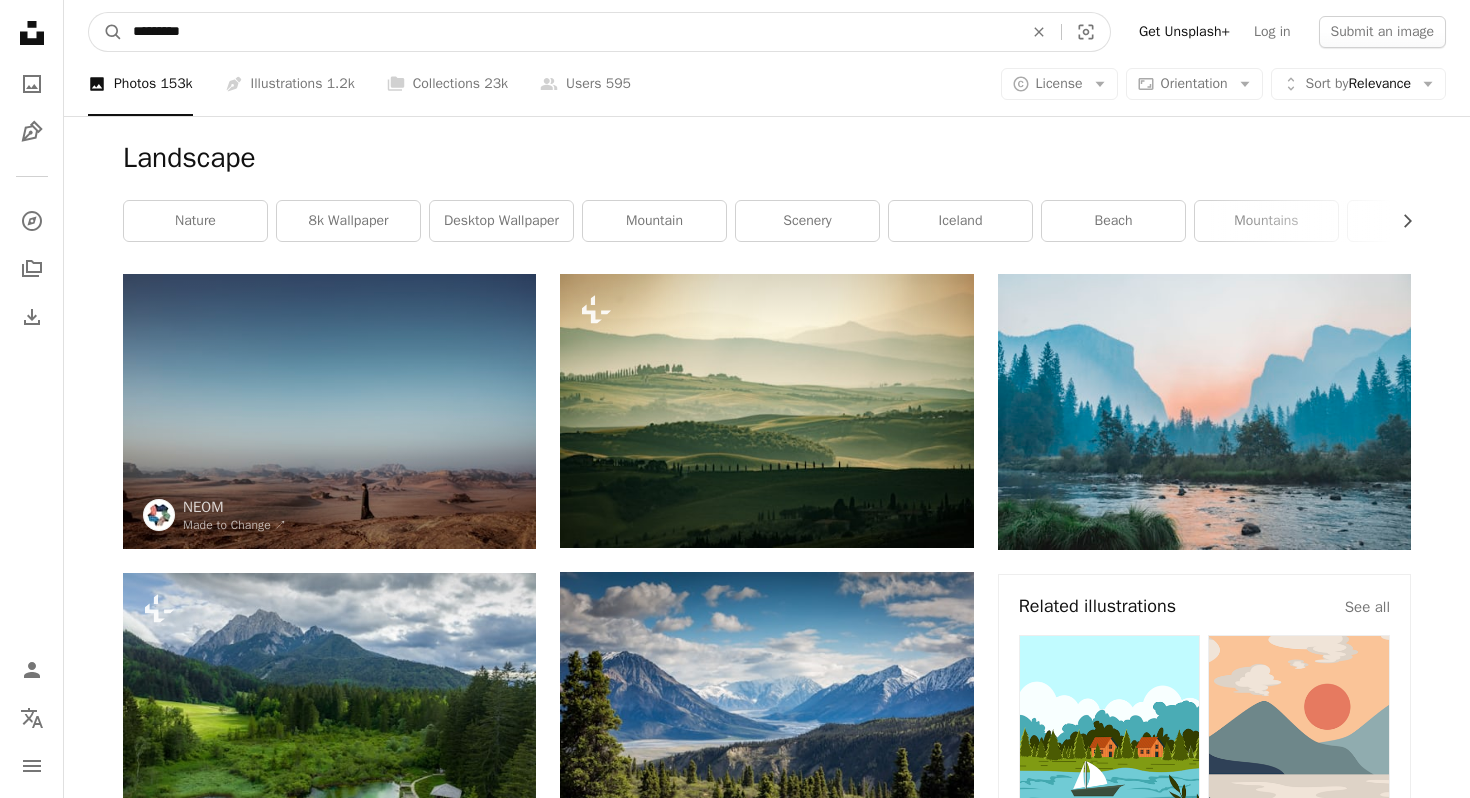 click on "*********" at bounding box center (570, 32) 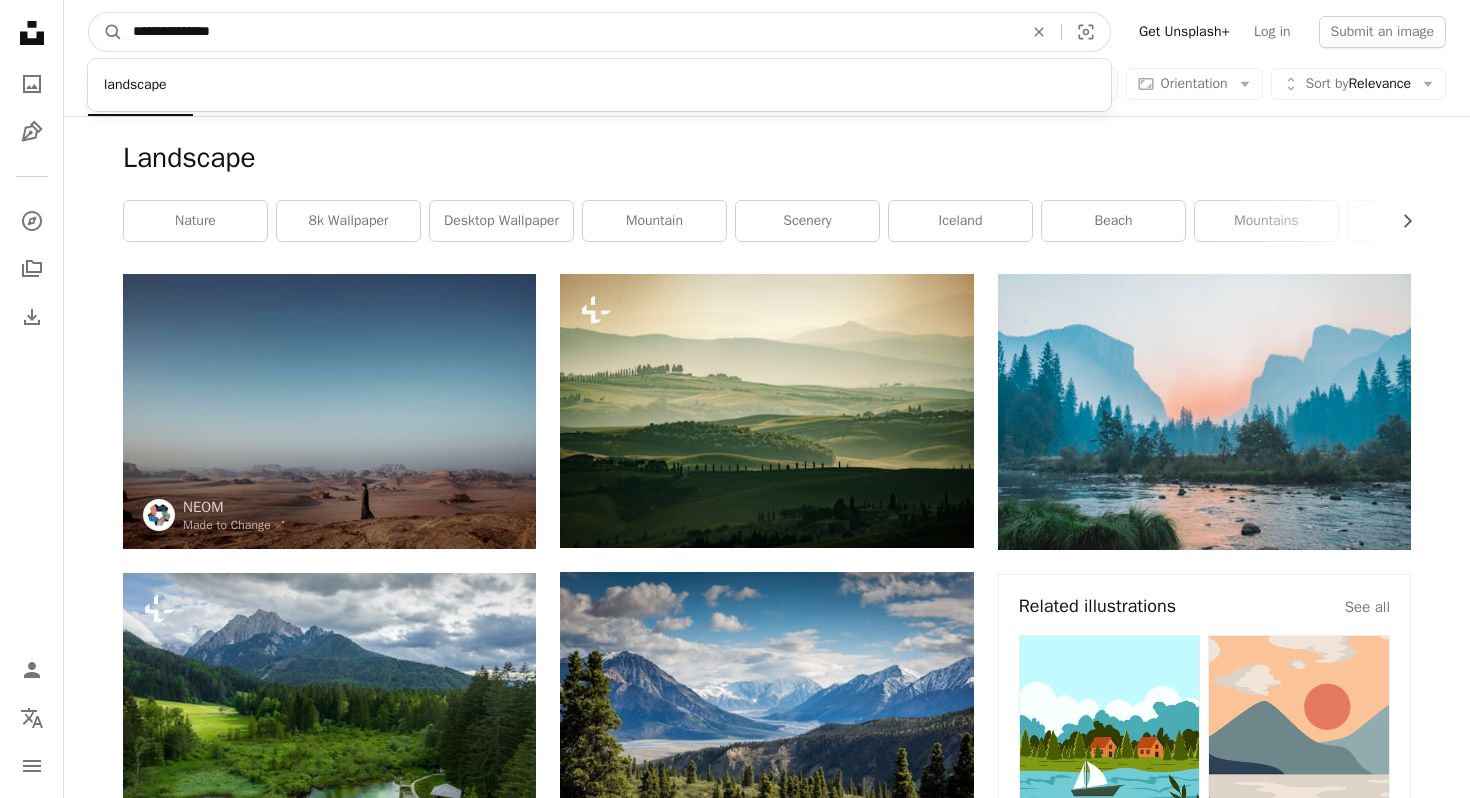type on "**********" 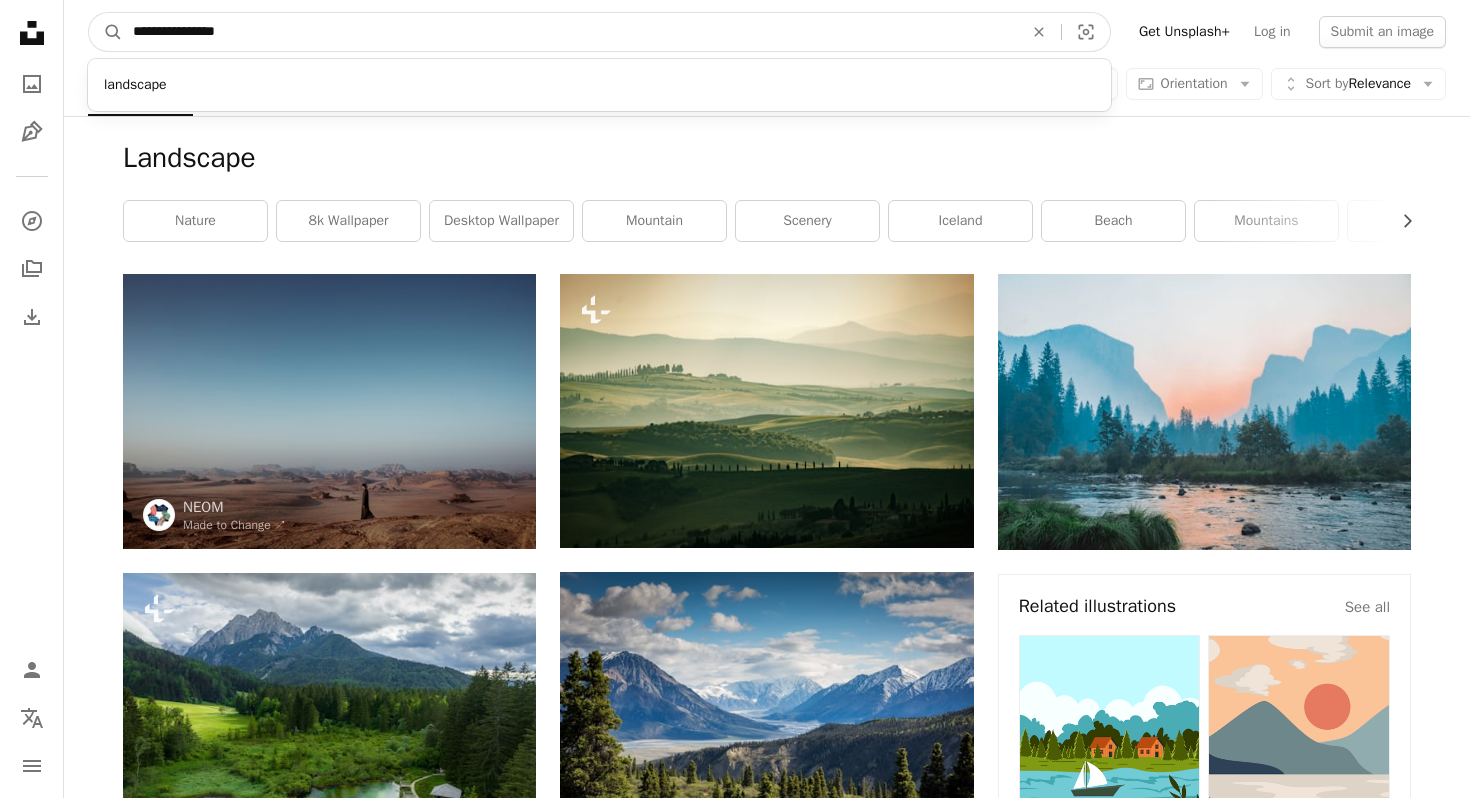 click on "A magnifying glass" at bounding box center [106, 32] 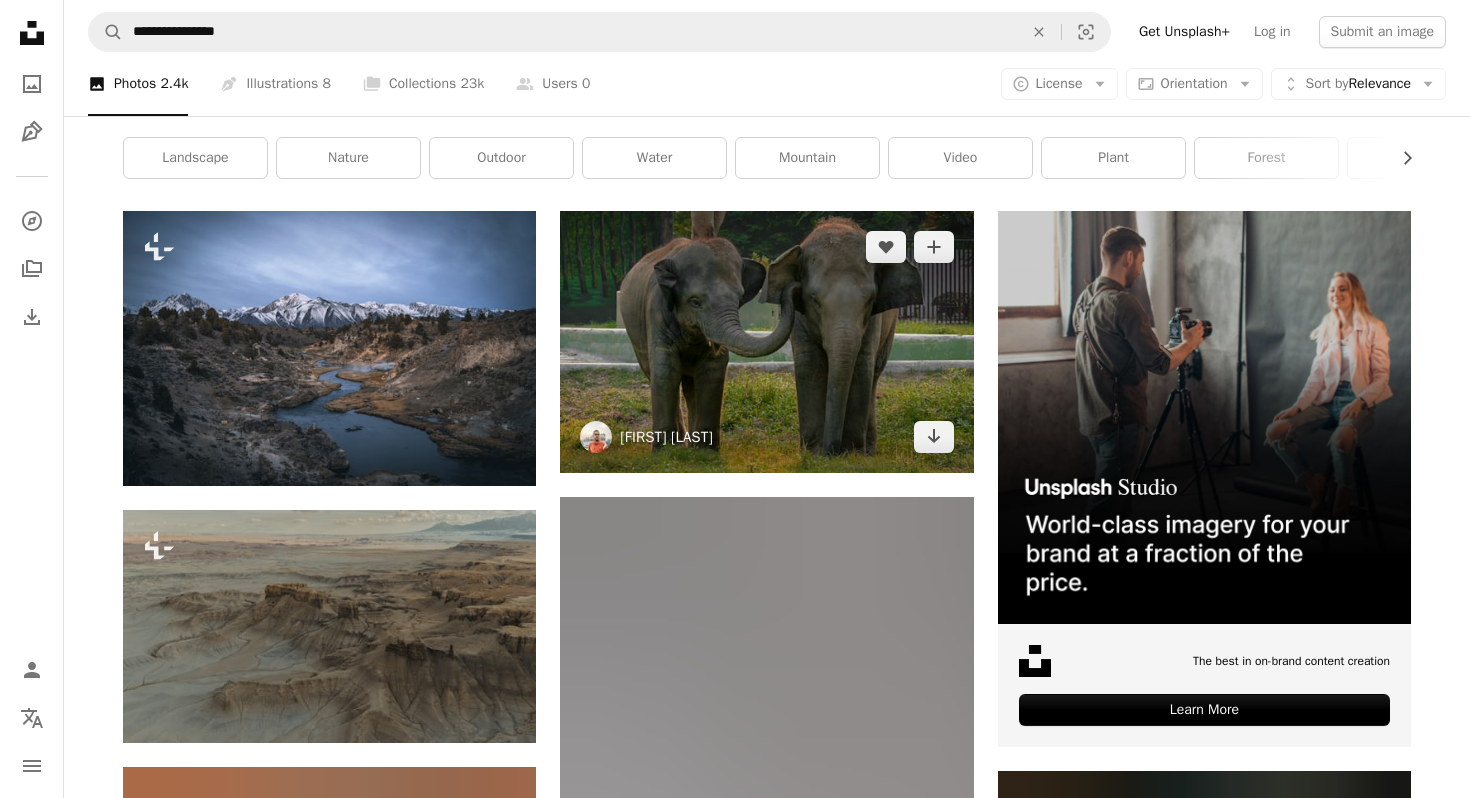 scroll, scrollTop: 0, scrollLeft: 0, axis: both 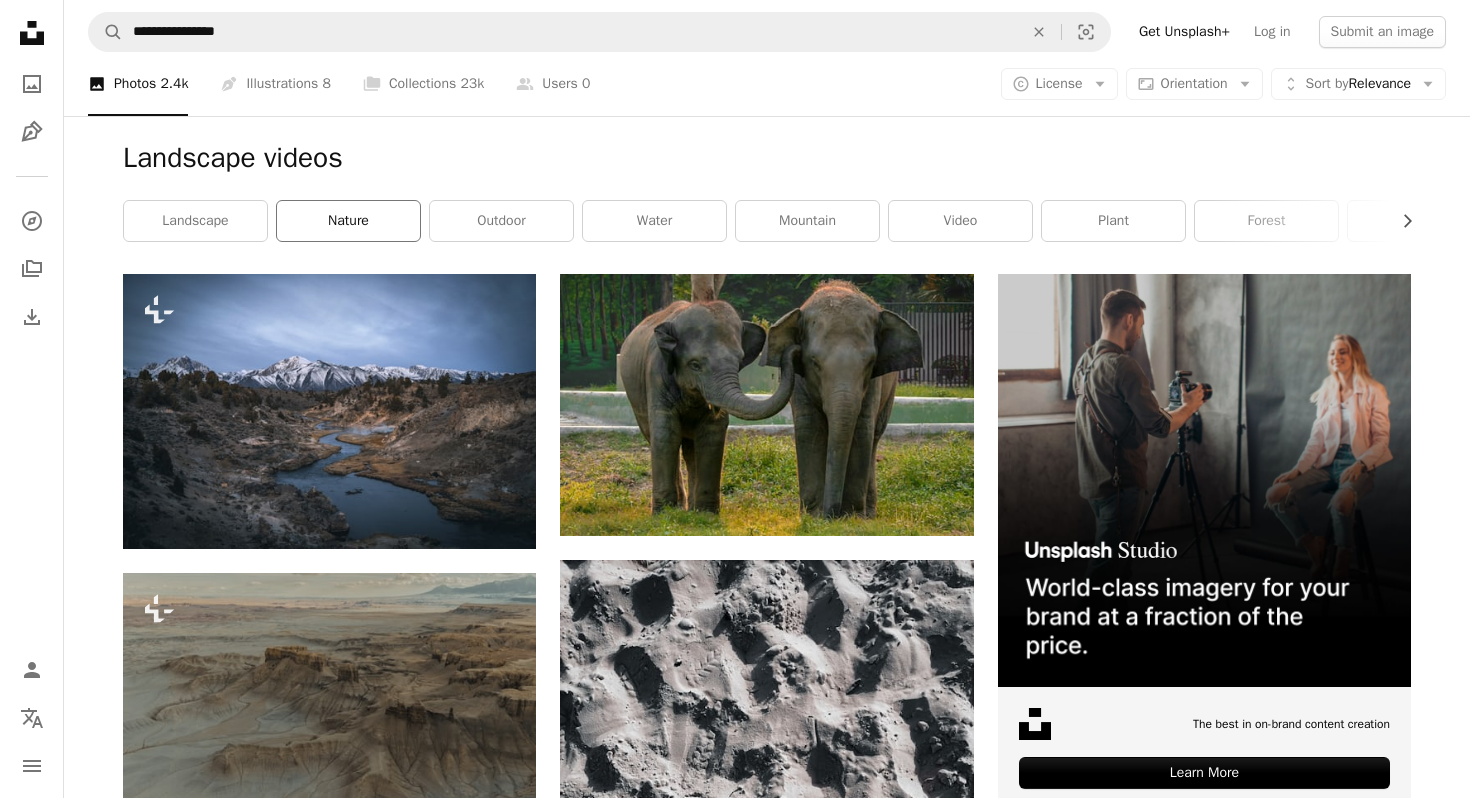 click on "nature" at bounding box center [348, 221] 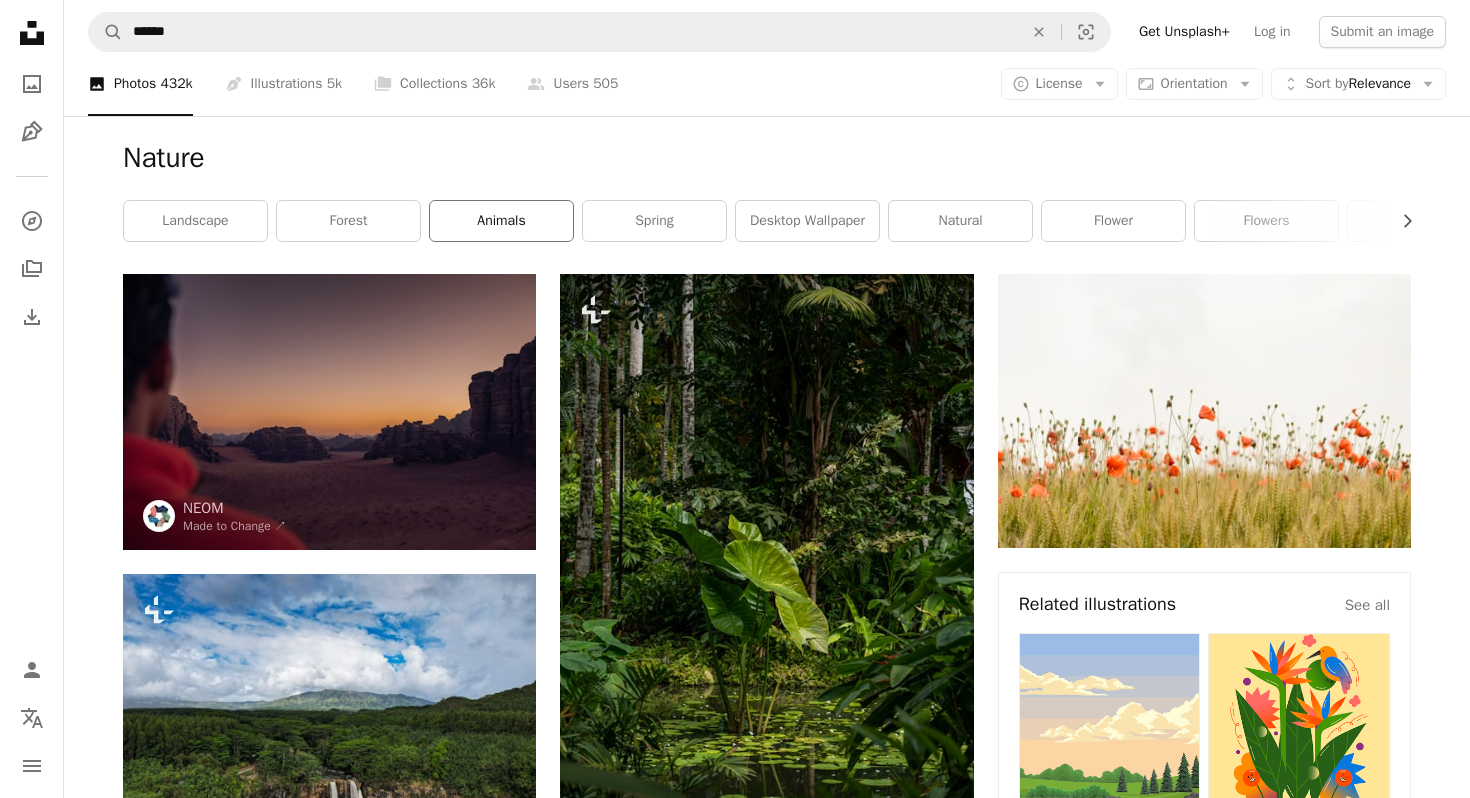 click on "animals" at bounding box center [501, 221] 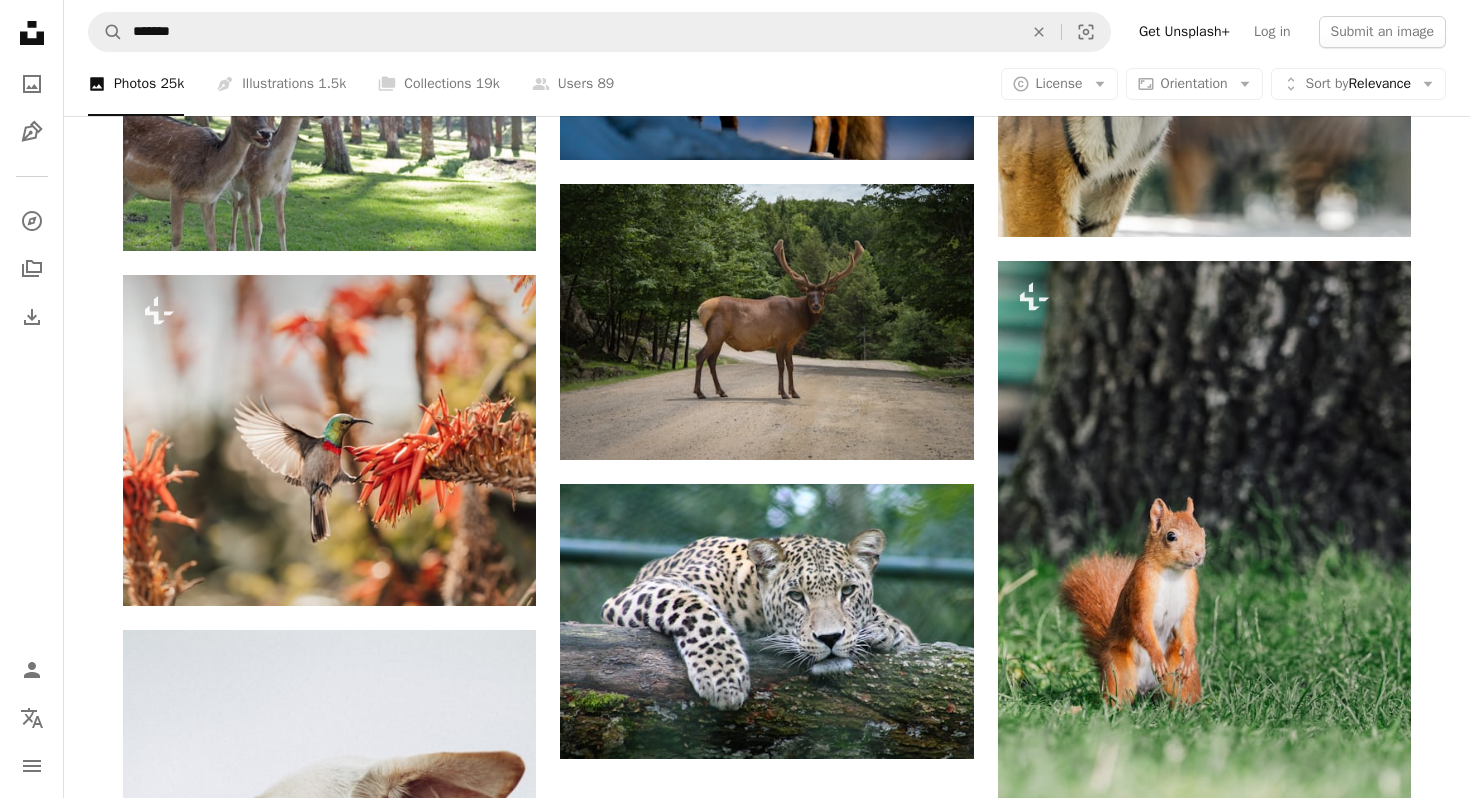 scroll, scrollTop: 2506, scrollLeft: 0, axis: vertical 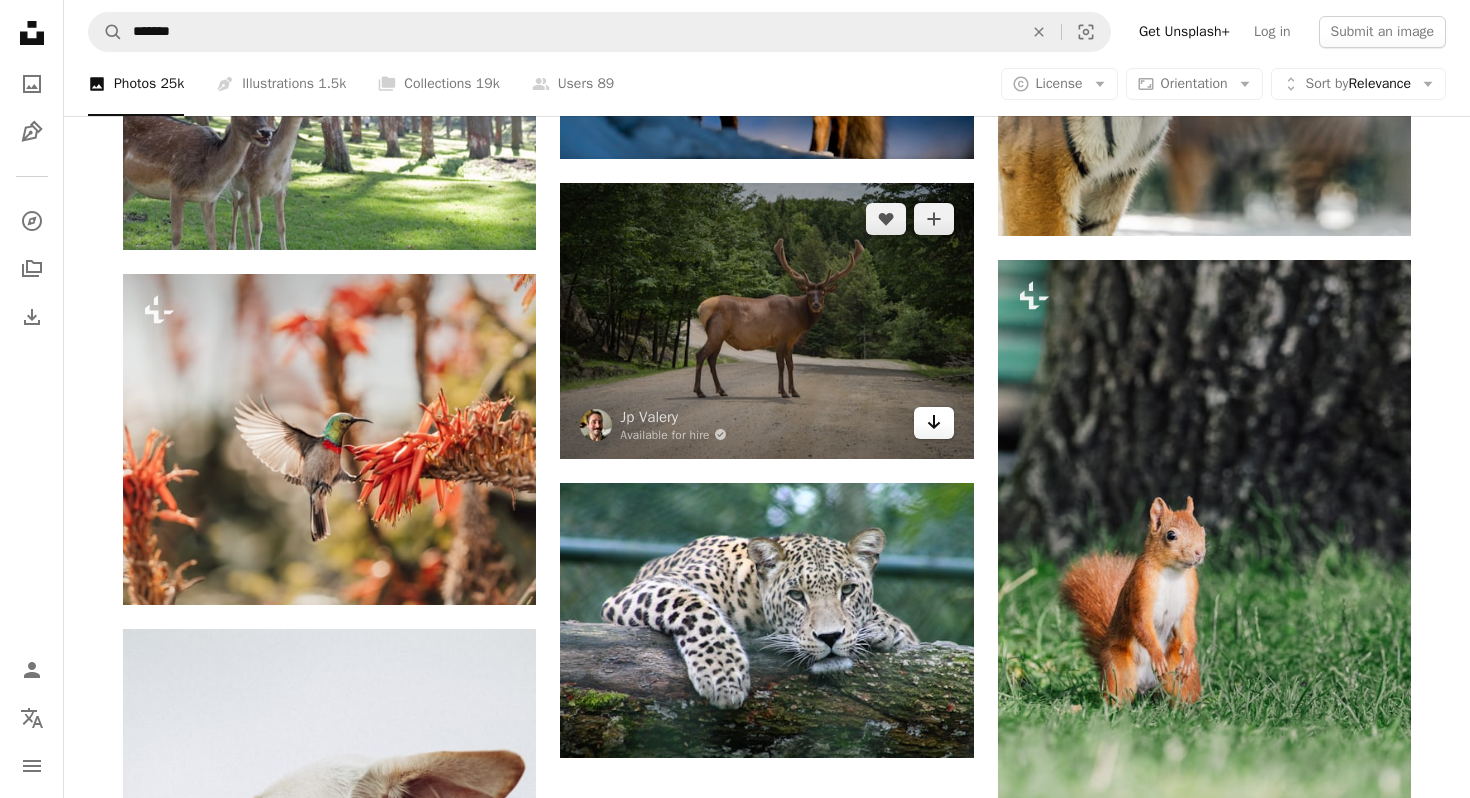 click on "Arrow pointing down" 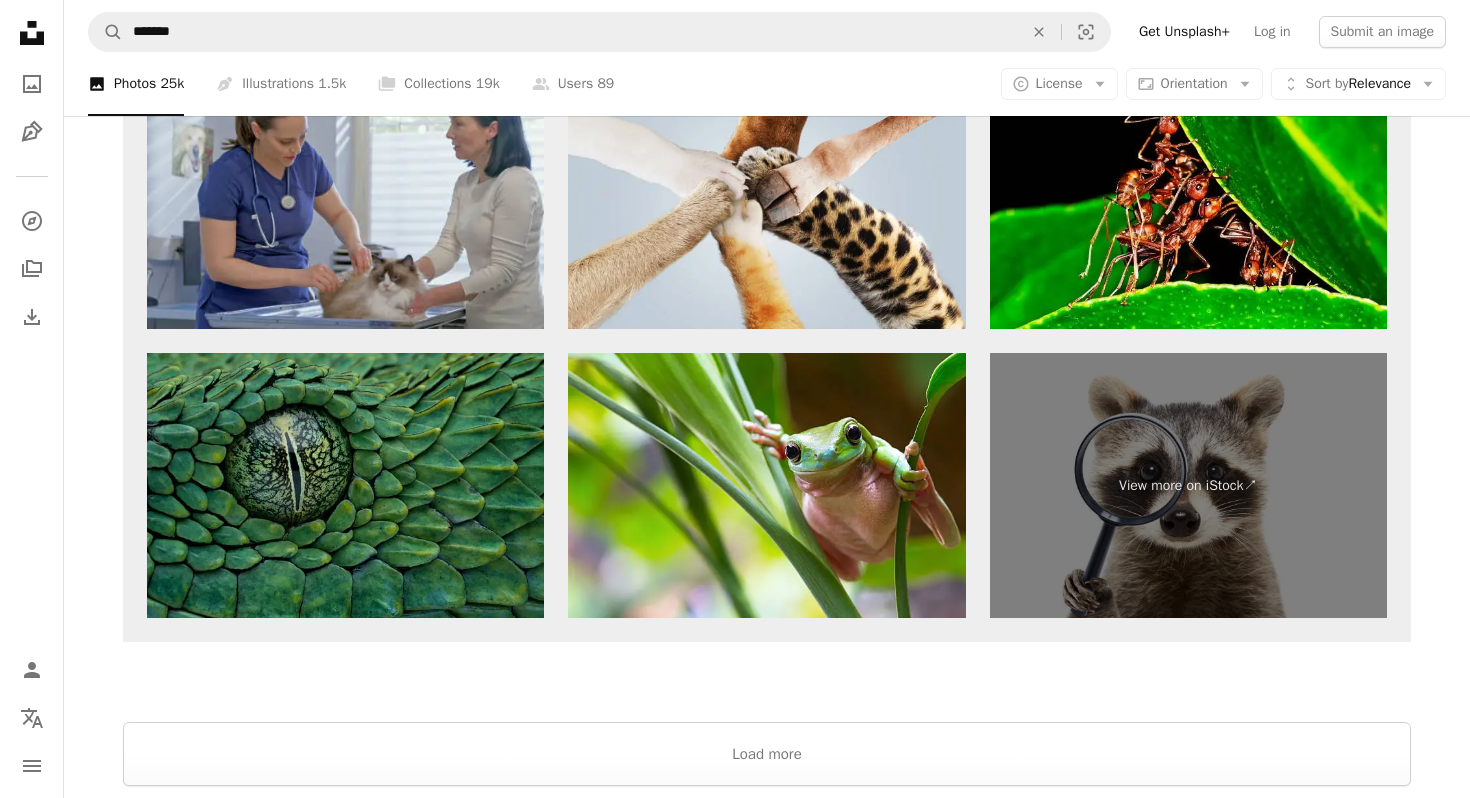 scroll, scrollTop: 3824, scrollLeft: 0, axis: vertical 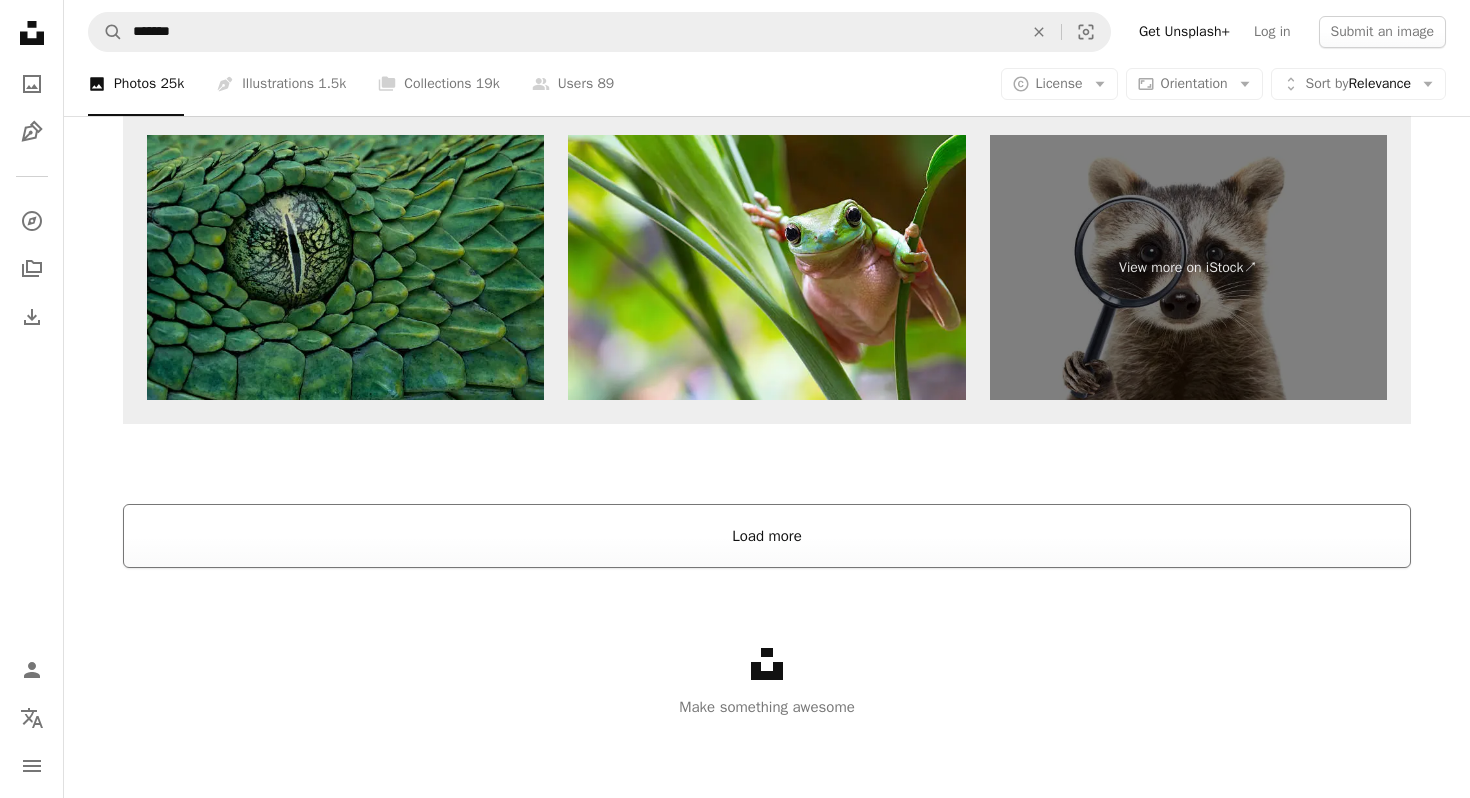 click on "Load more" at bounding box center (767, 536) 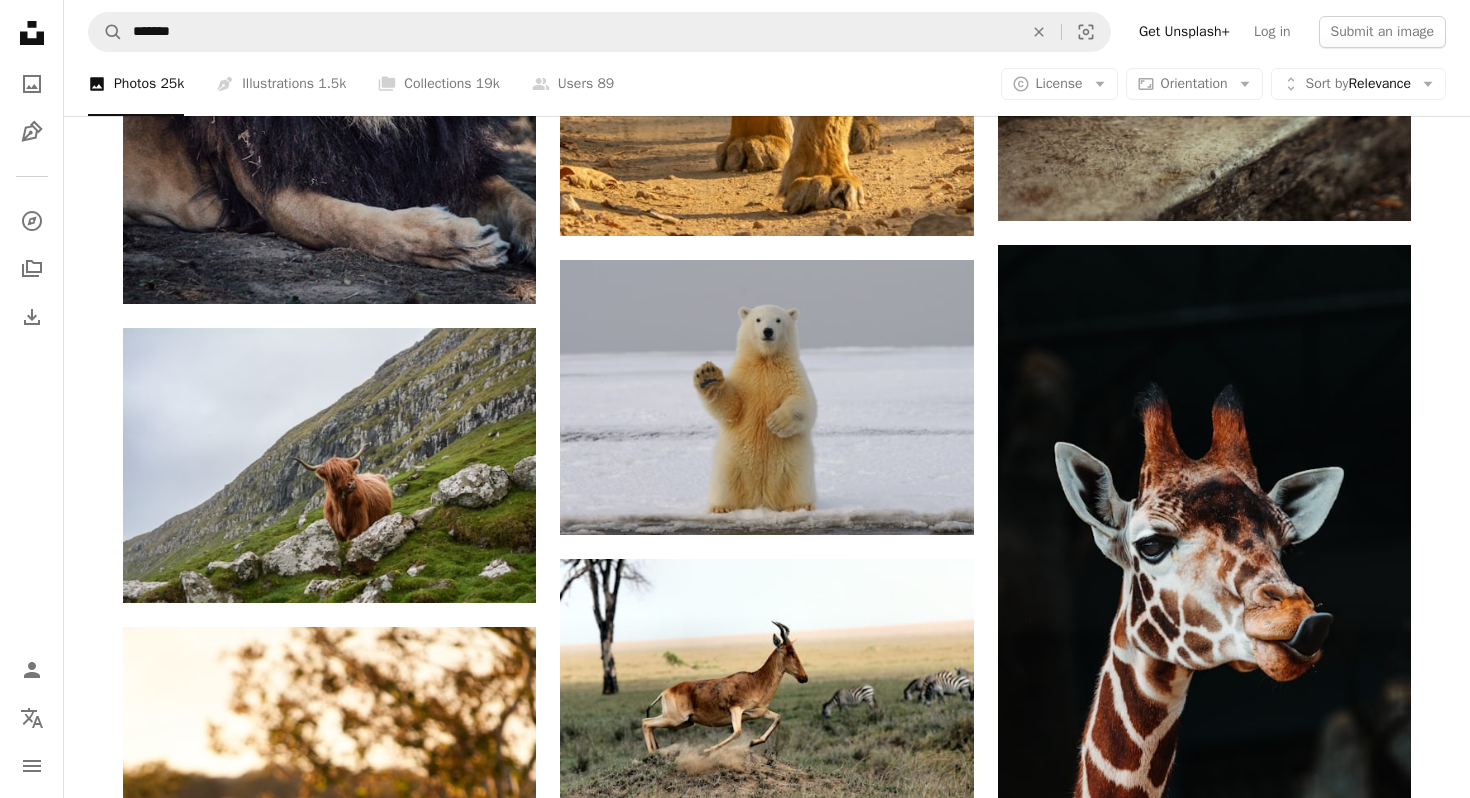 scroll, scrollTop: 0, scrollLeft: 0, axis: both 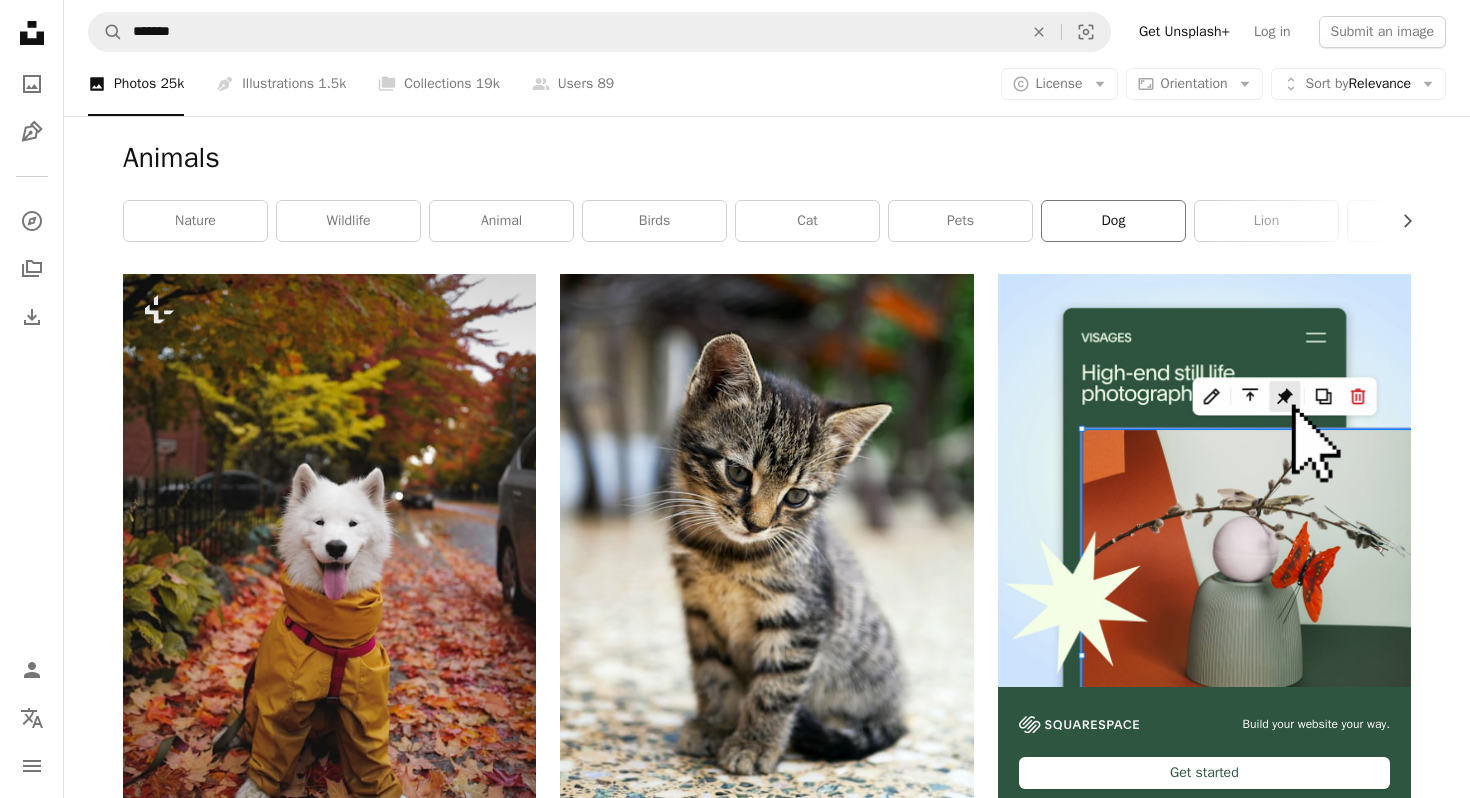 click on "dog" at bounding box center [1113, 221] 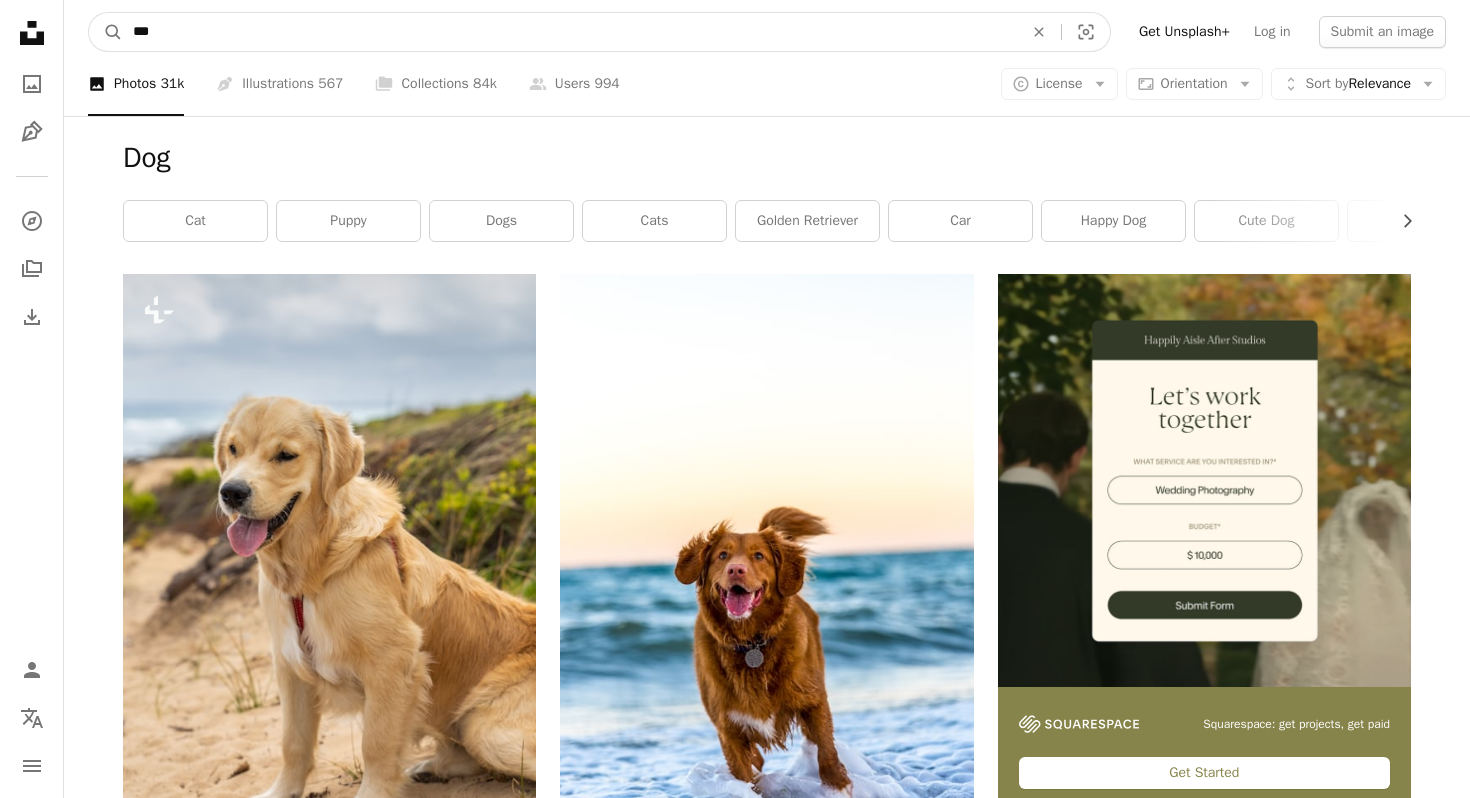 click on "***" at bounding box center (570, 32) 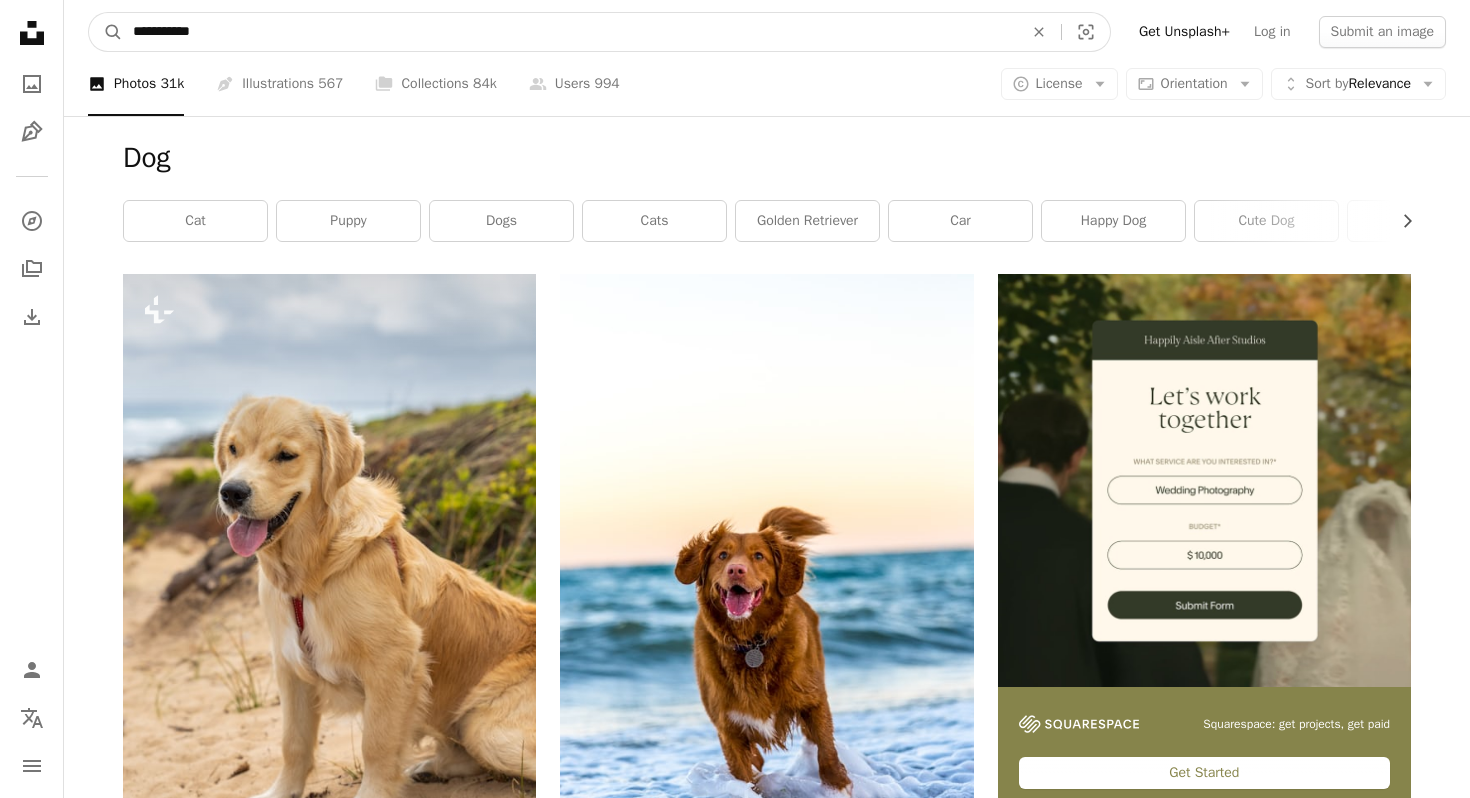 type on "**********" 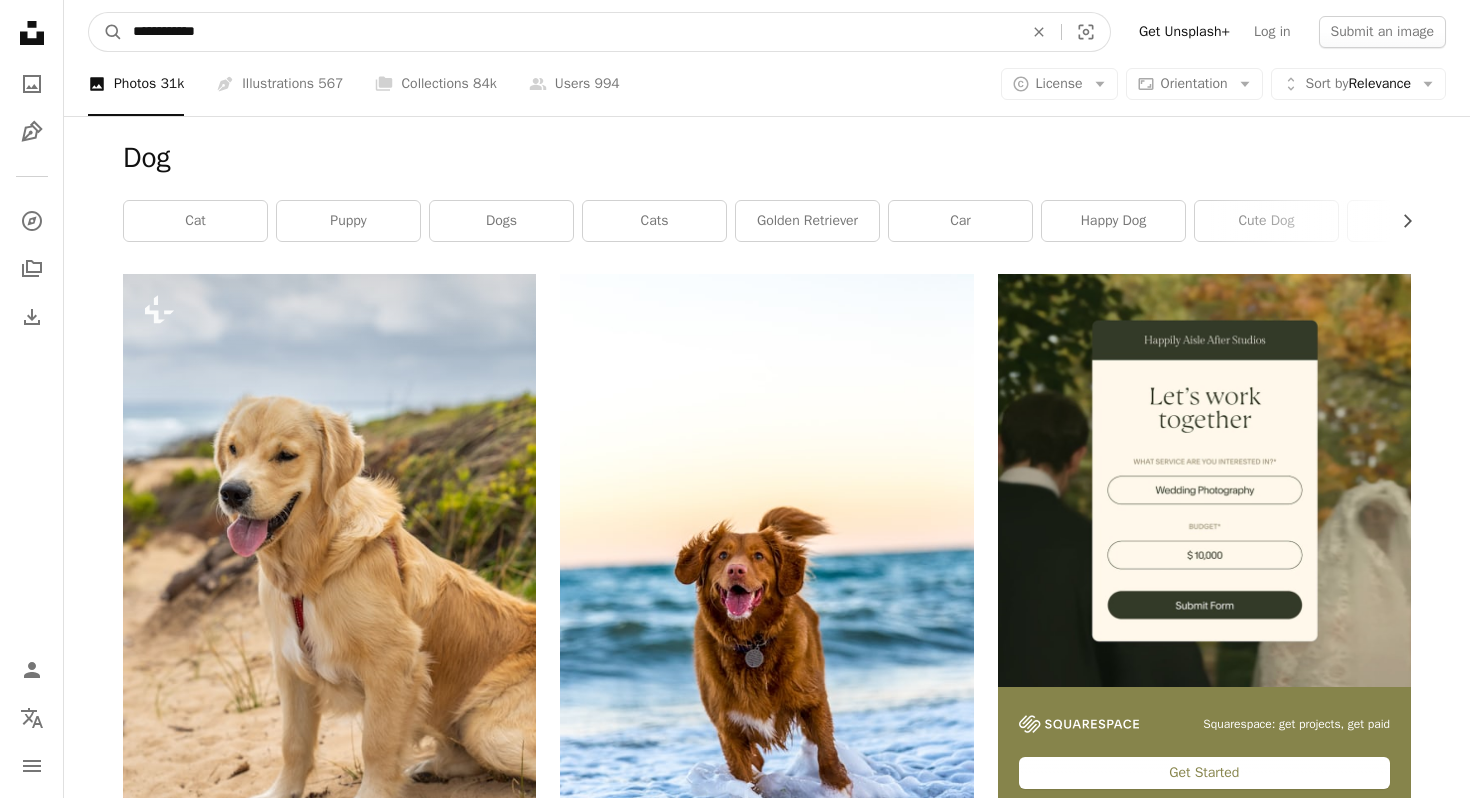 click on "A magnifying glass" at bounding box center (106, 32) 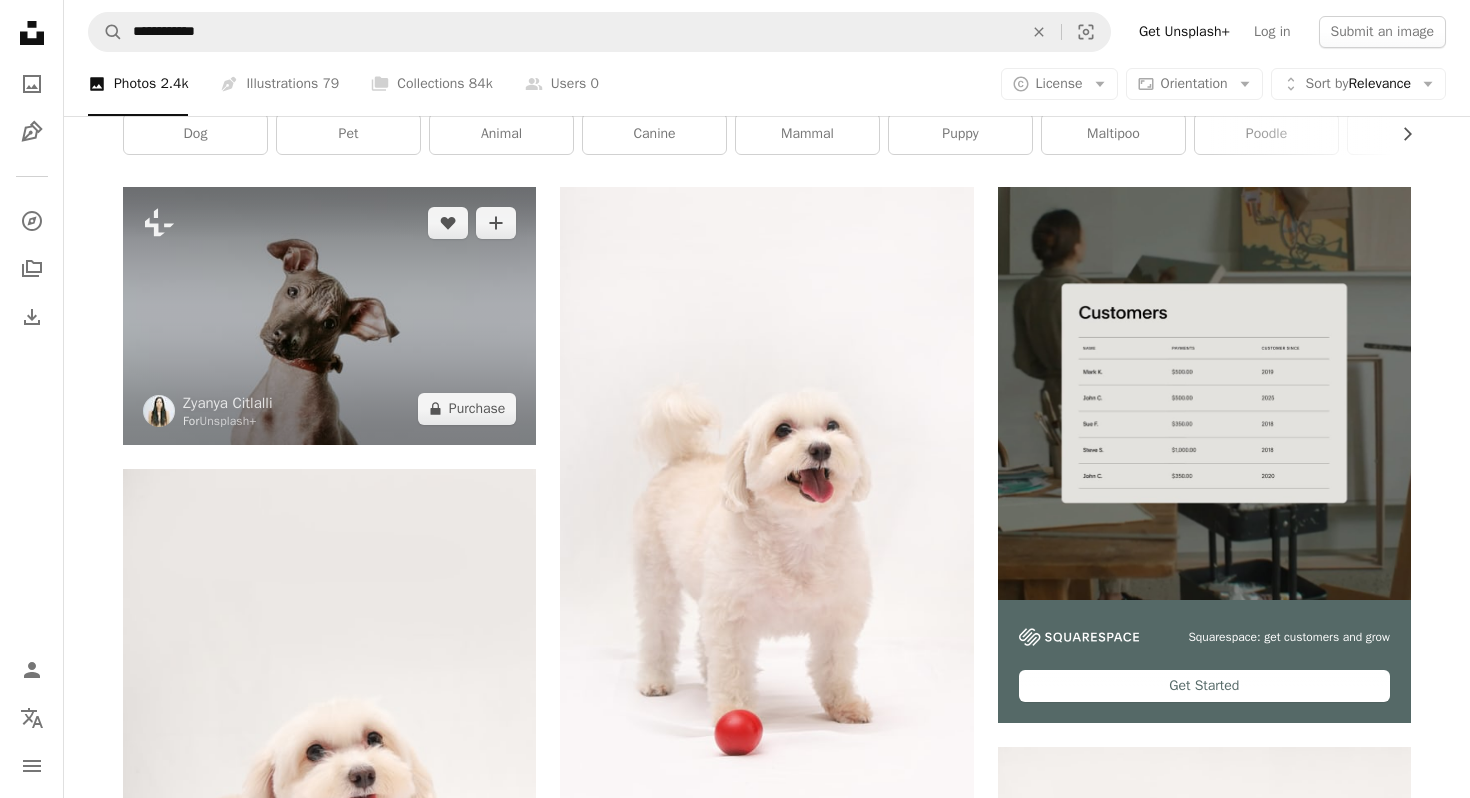 scroll, scrollTop: 0, scrollLeft: 0, axis: both 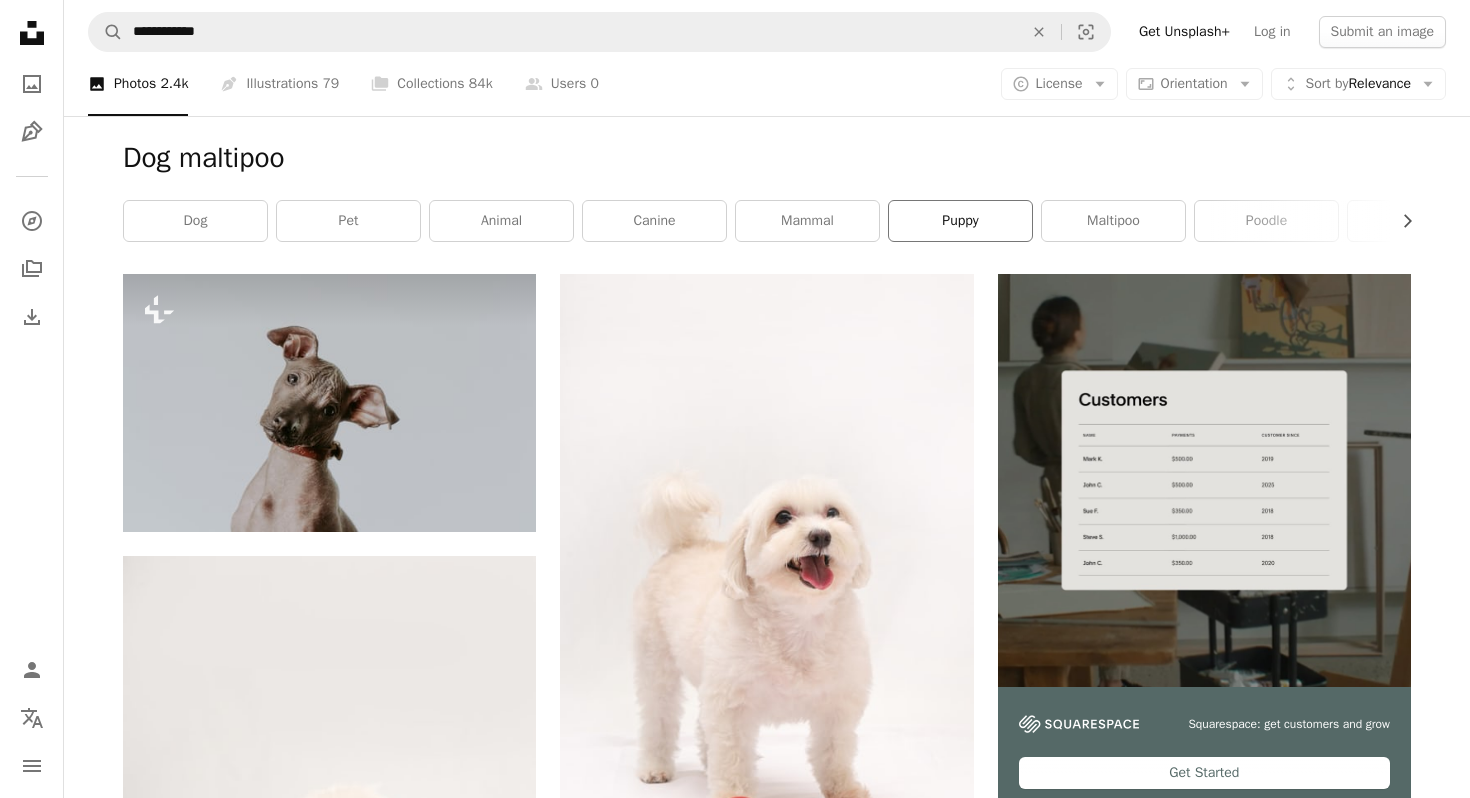 click on "puppy" at bounding box center (960, 221) 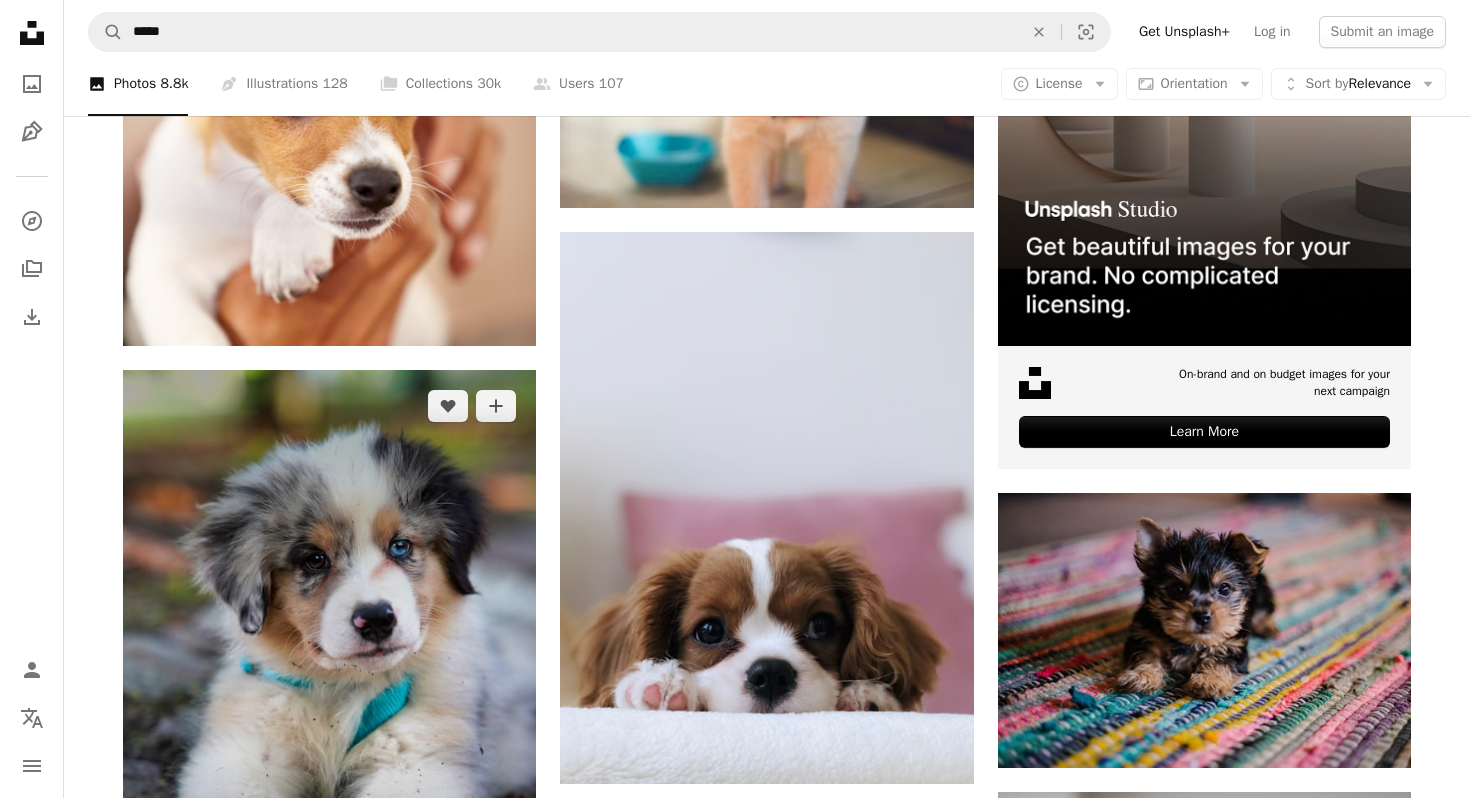 scroll, scrollTop: 326, scrollLeft: 0, axis: vertical 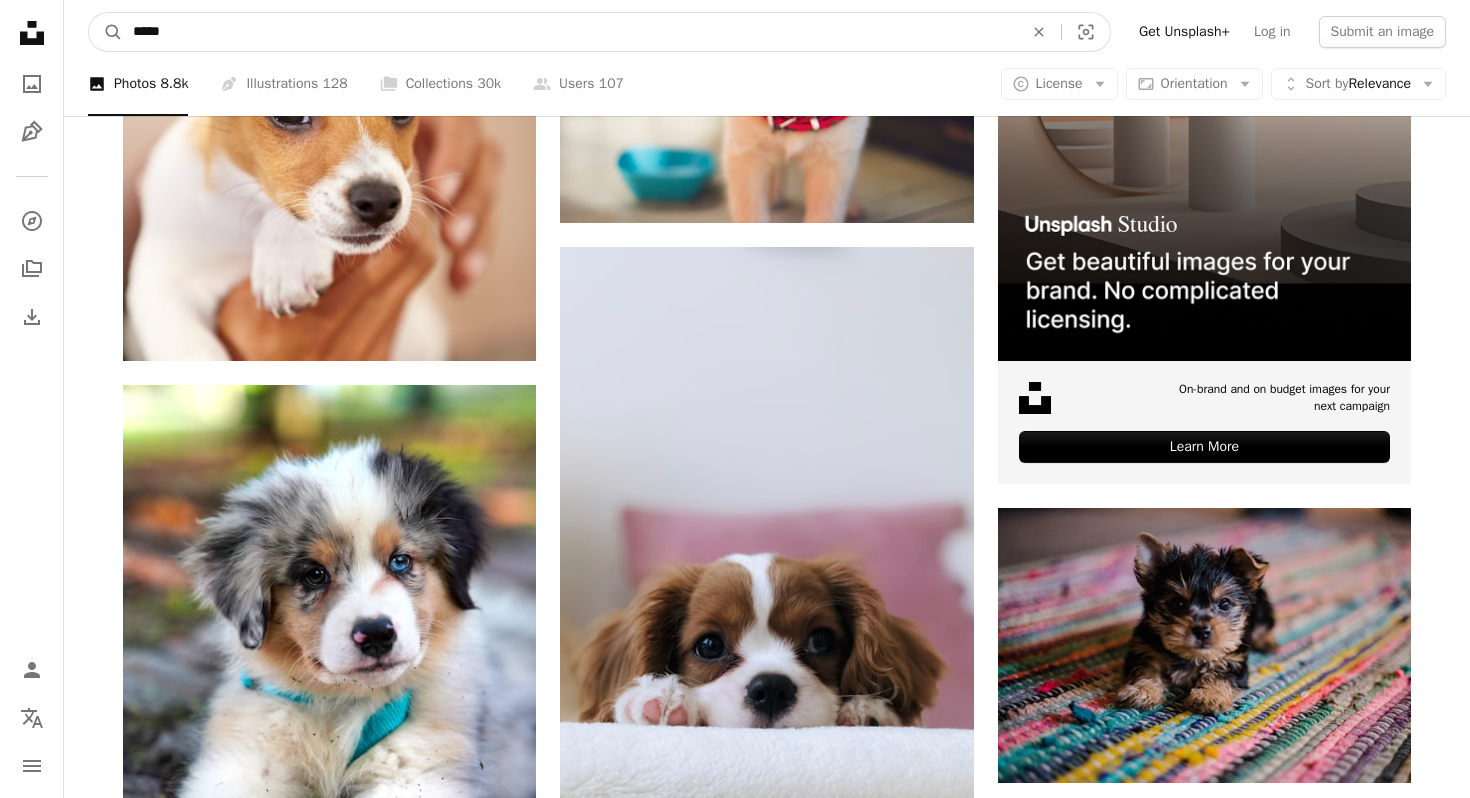 click on "*****" at bounding box center [570, 32] 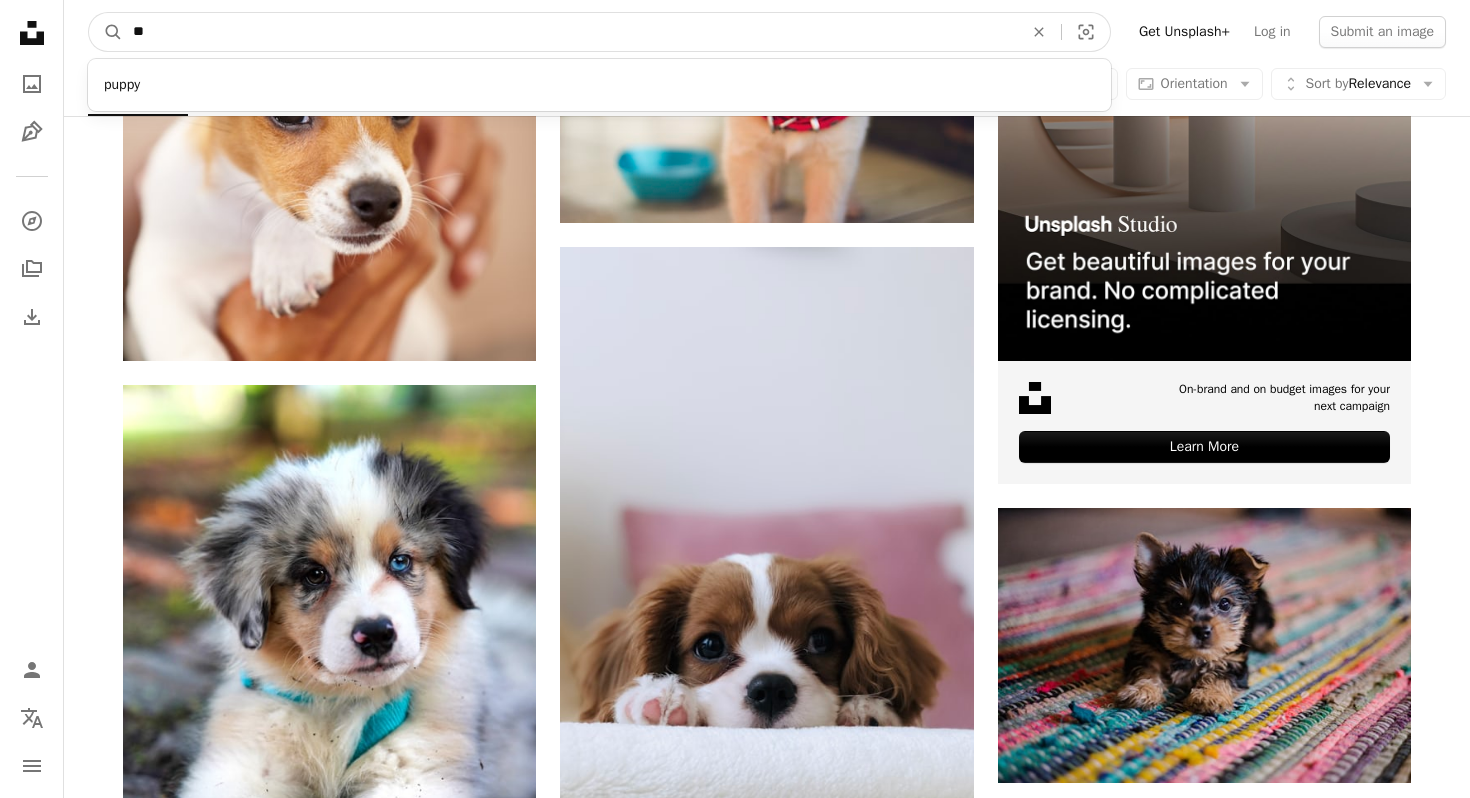 type on "*" 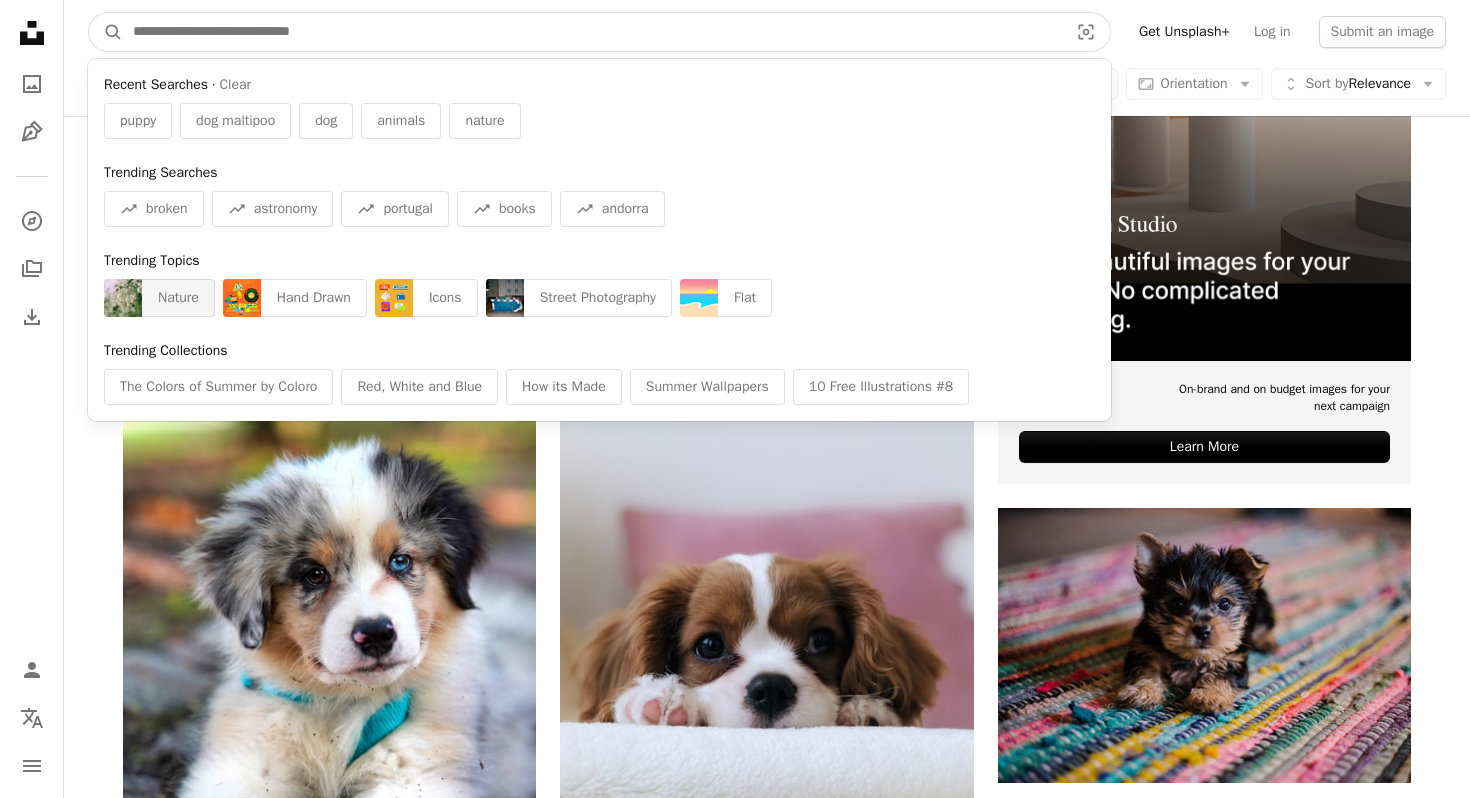 type 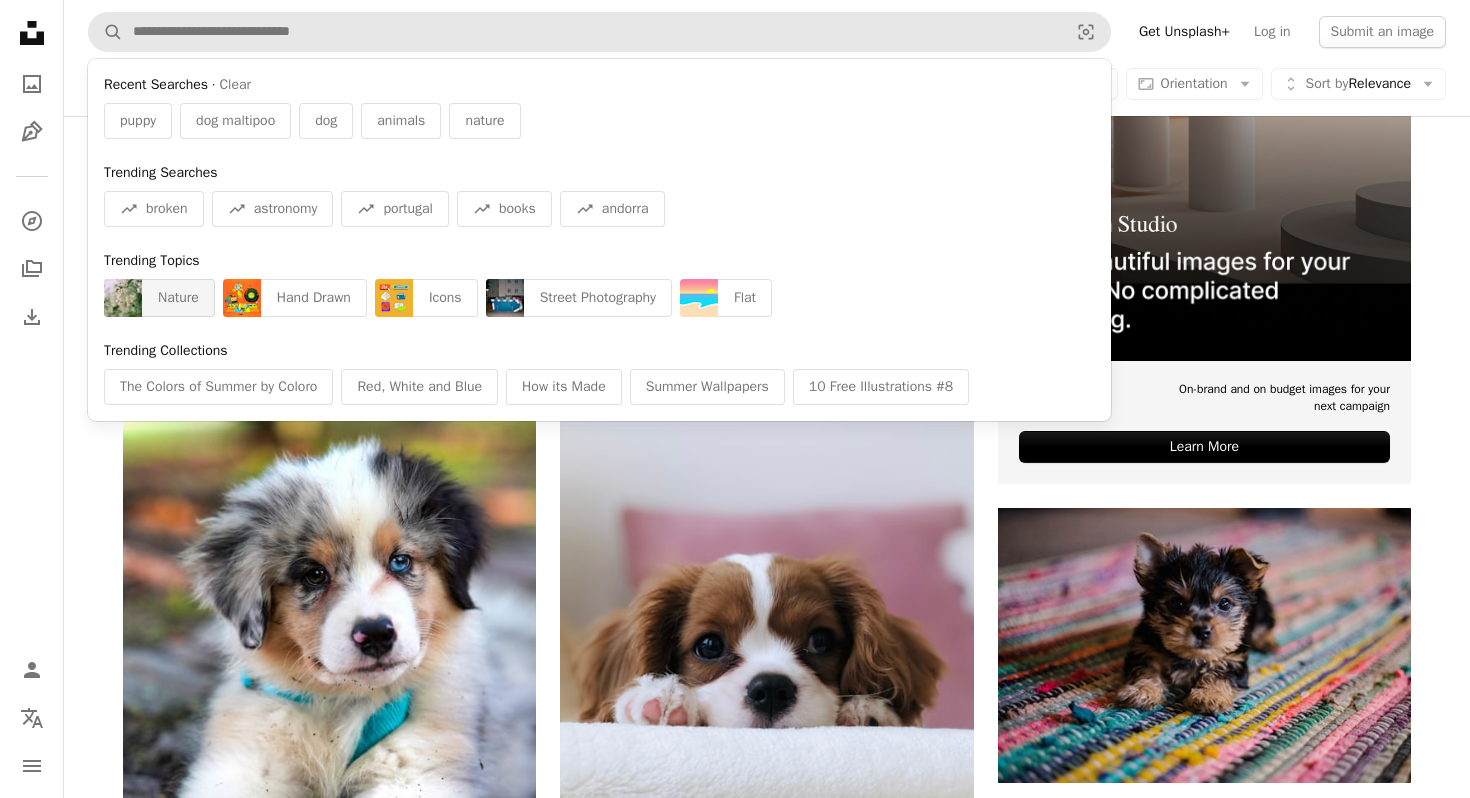 click on "Nature" at bounding box center [178, 298] 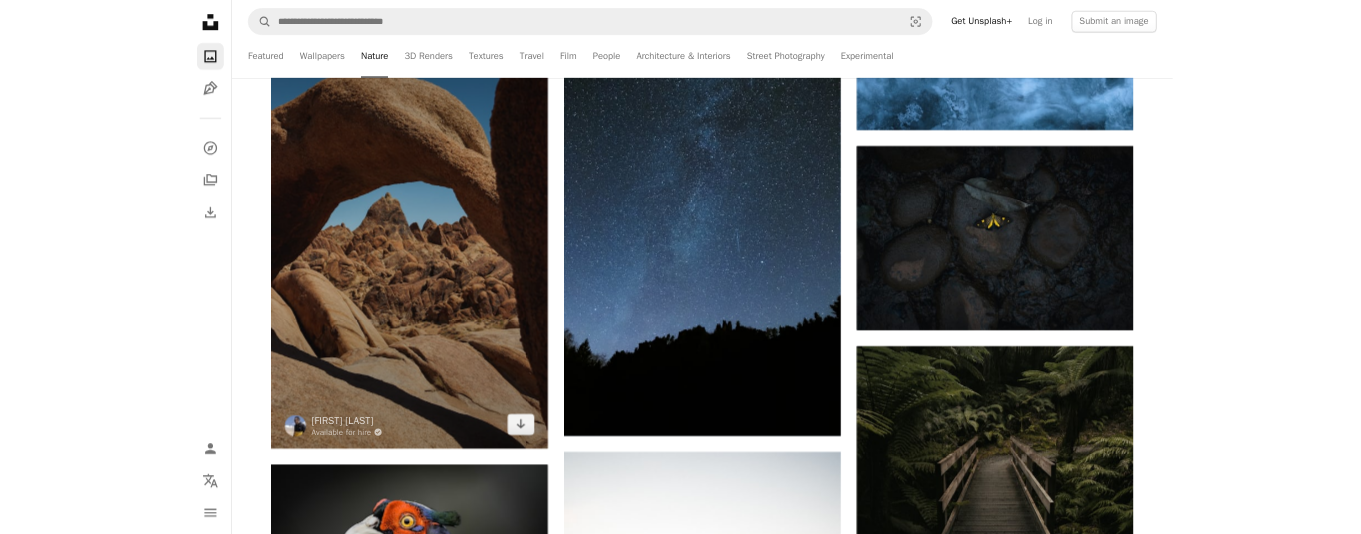 scroll, scrollTop: 3275, scrollLeft: 0, axis: vertical 